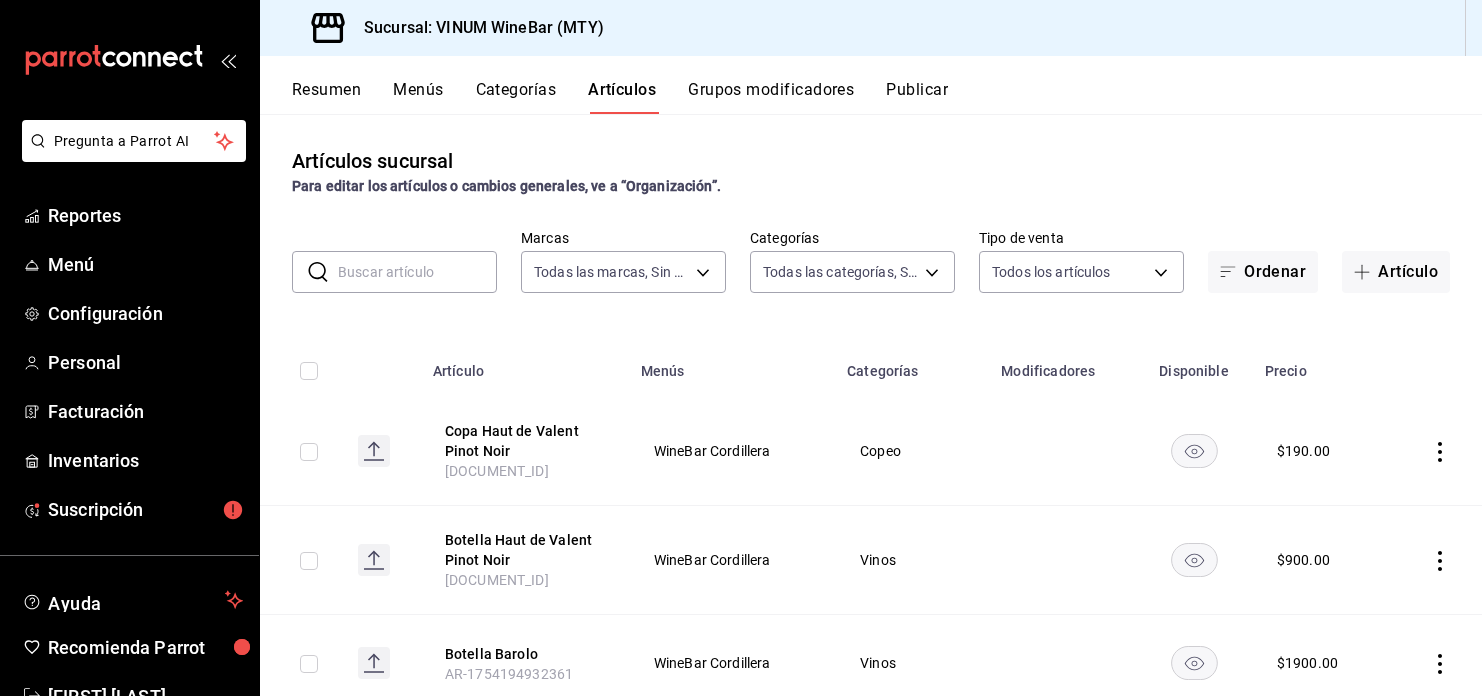 scroll, scrollTop: 0, scrollLeft: 0, axis: both 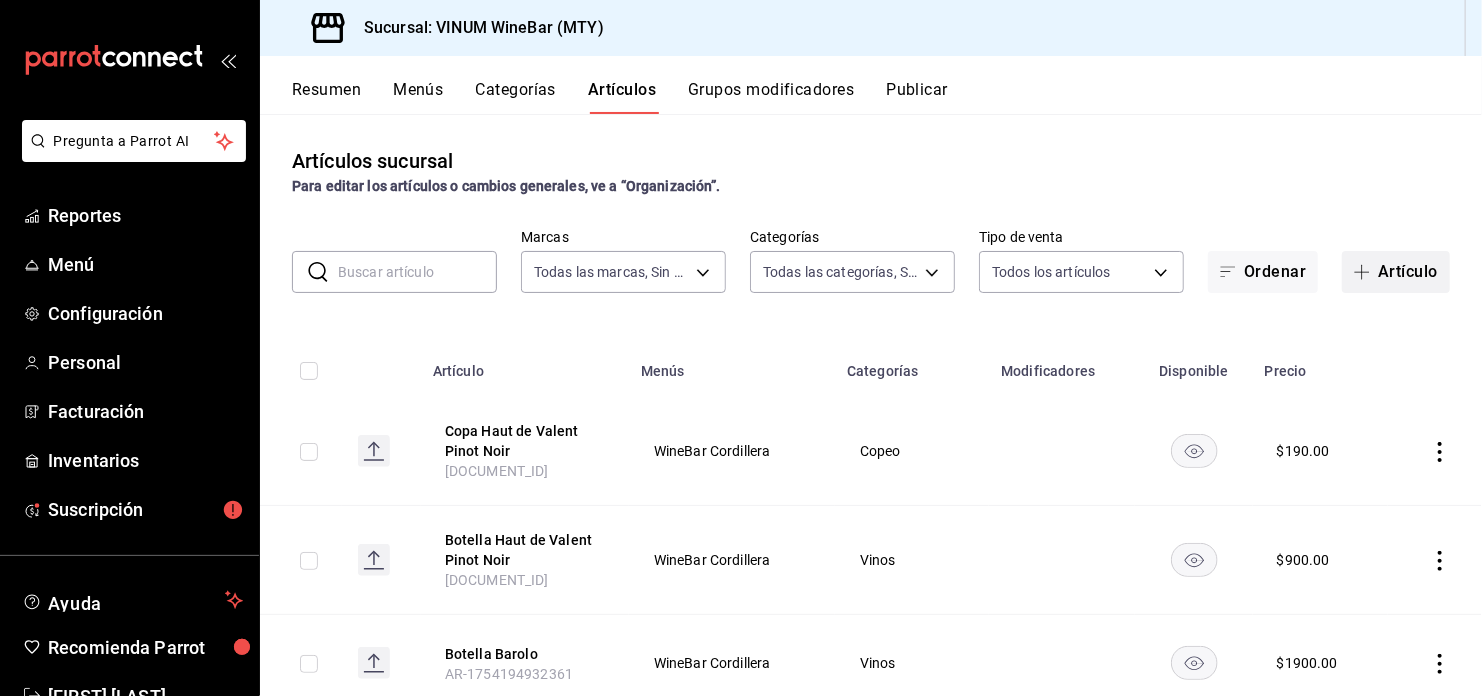 click on "Artículo" at bounding box center [1396, 272] 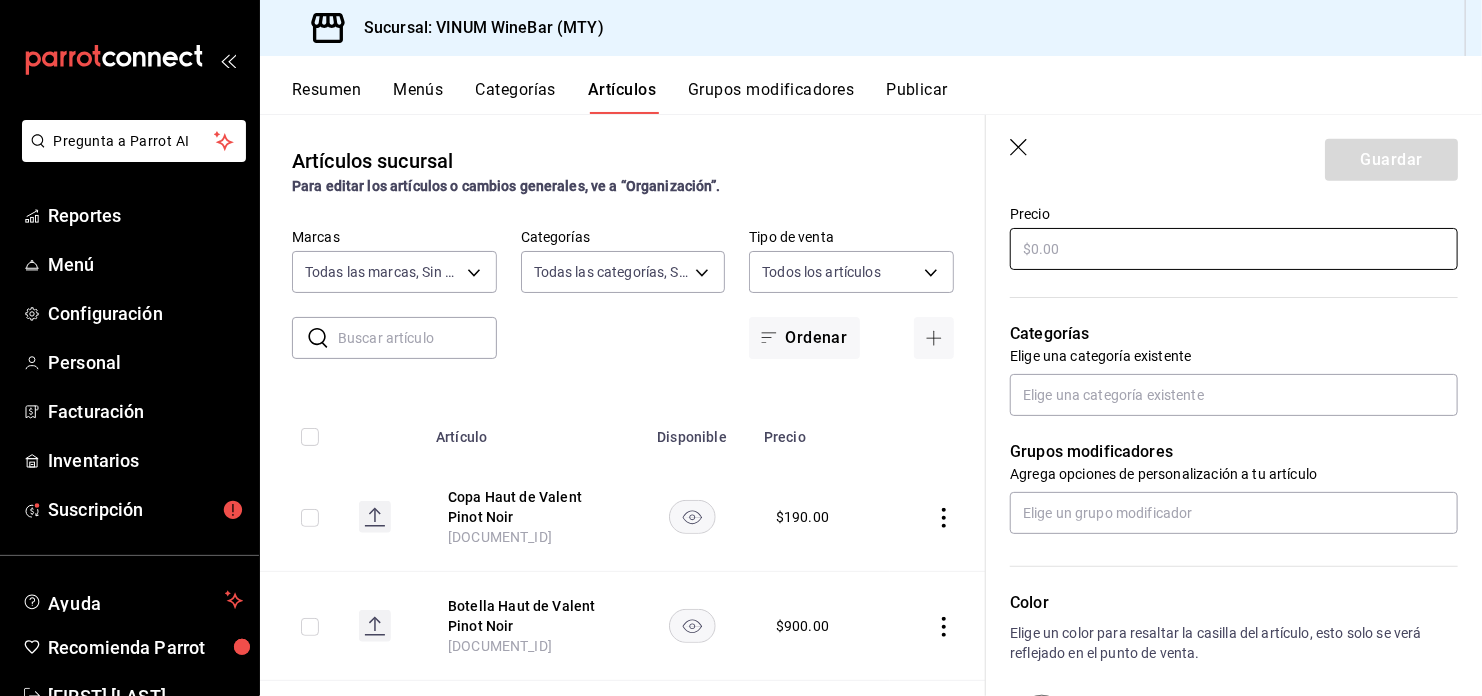 scroll, scrollTop: 600, scrollLeft: 0, axis: vertical 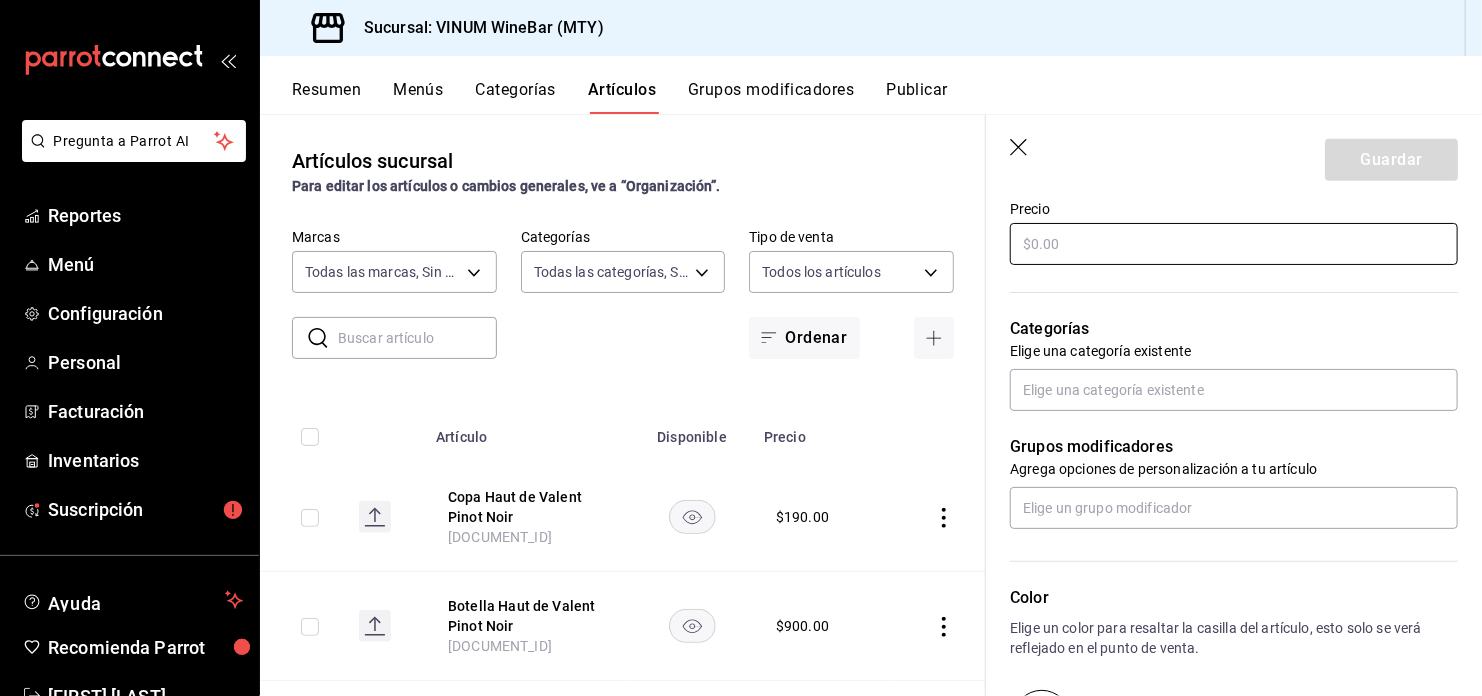 type on "Extra Jamon Serrano" 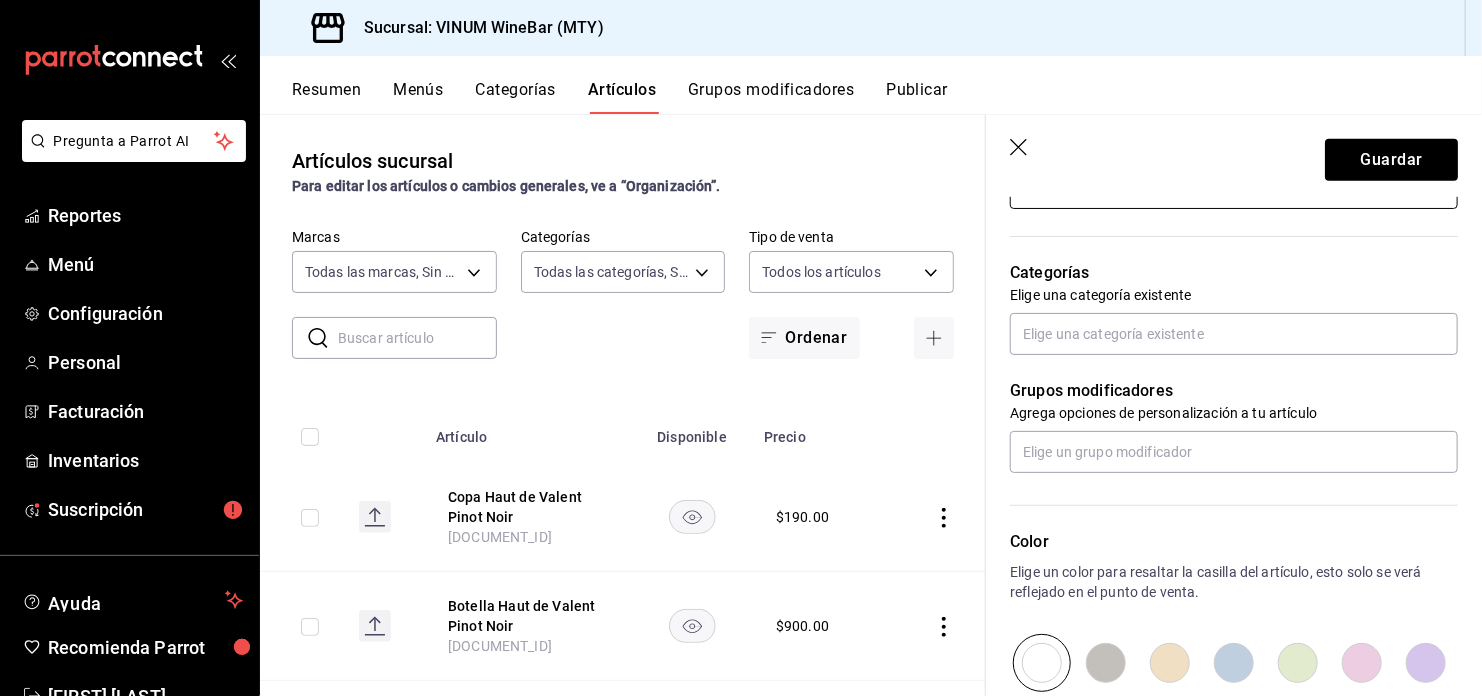 scroll, scrollTop: 655, scrollLeft: 0, axis: vertical 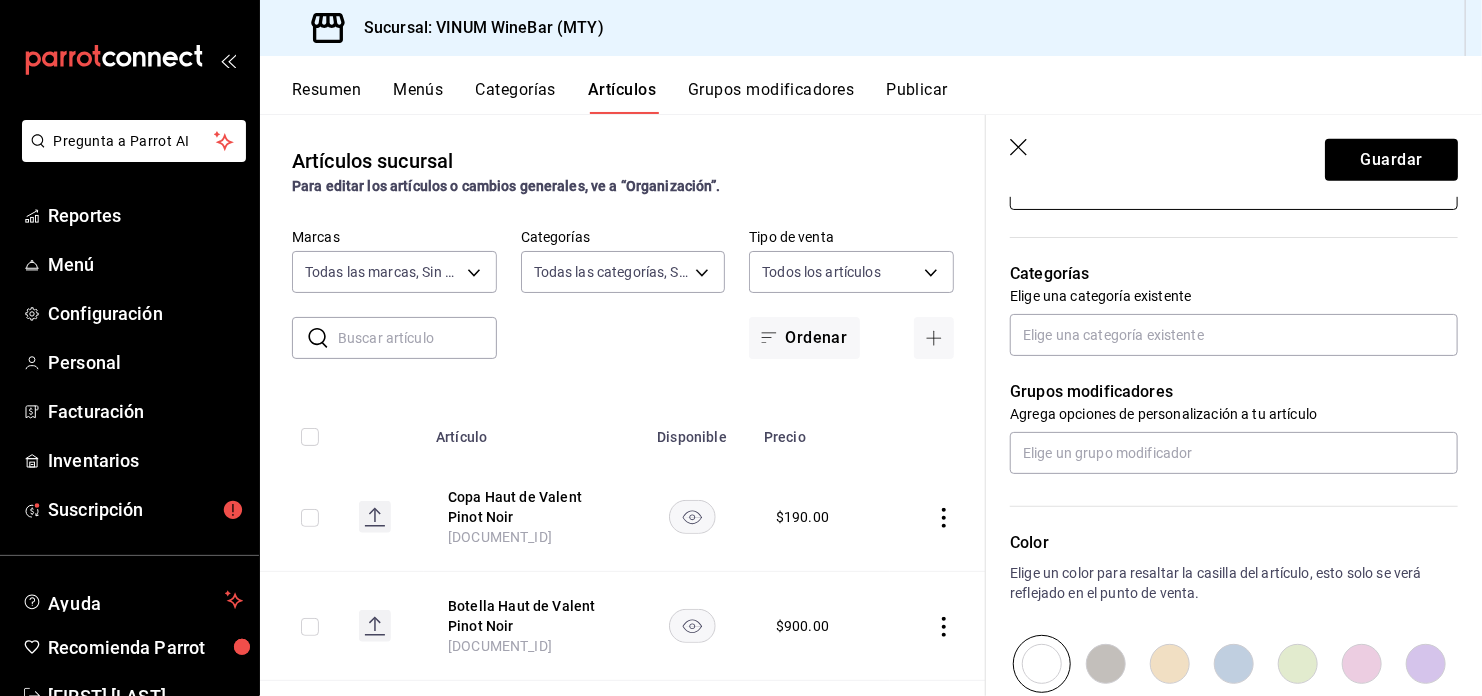type on "$120.00" 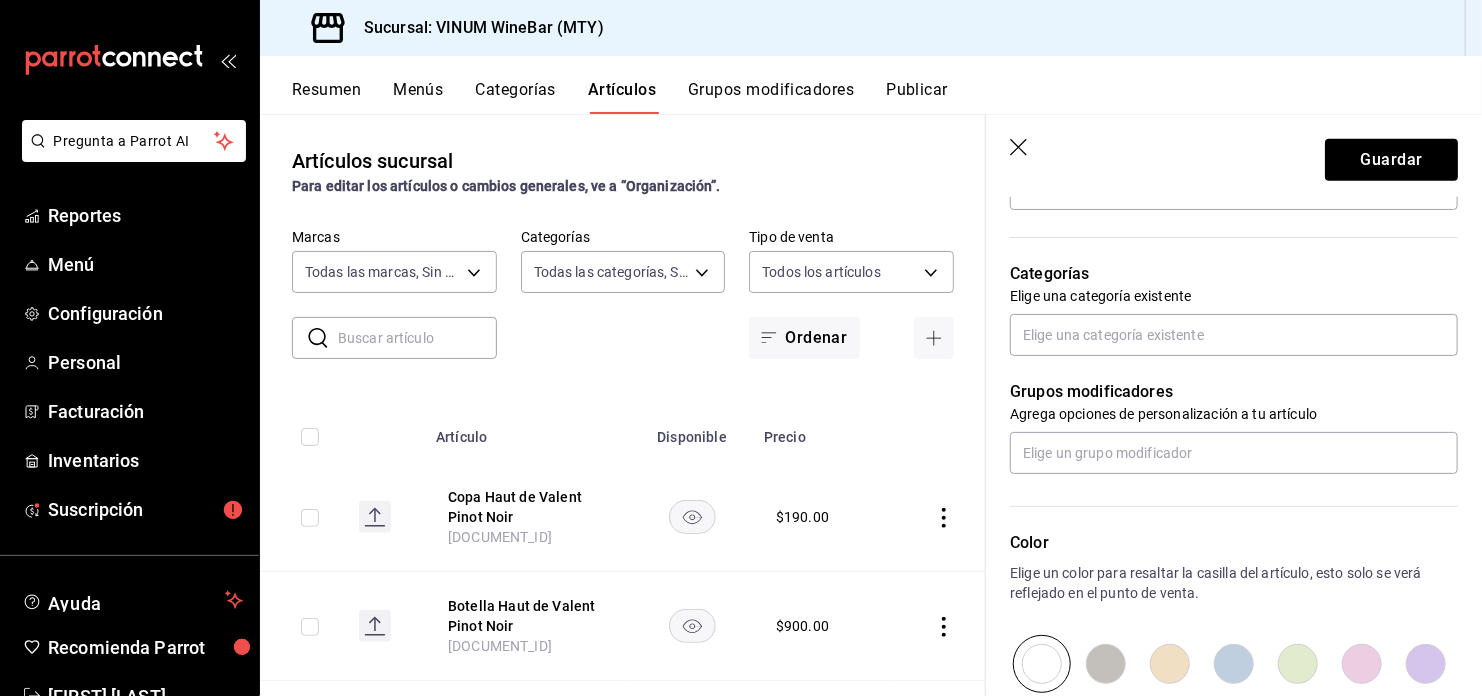 click on "Elige una categoría existente" at bounding box center [1234, 296] 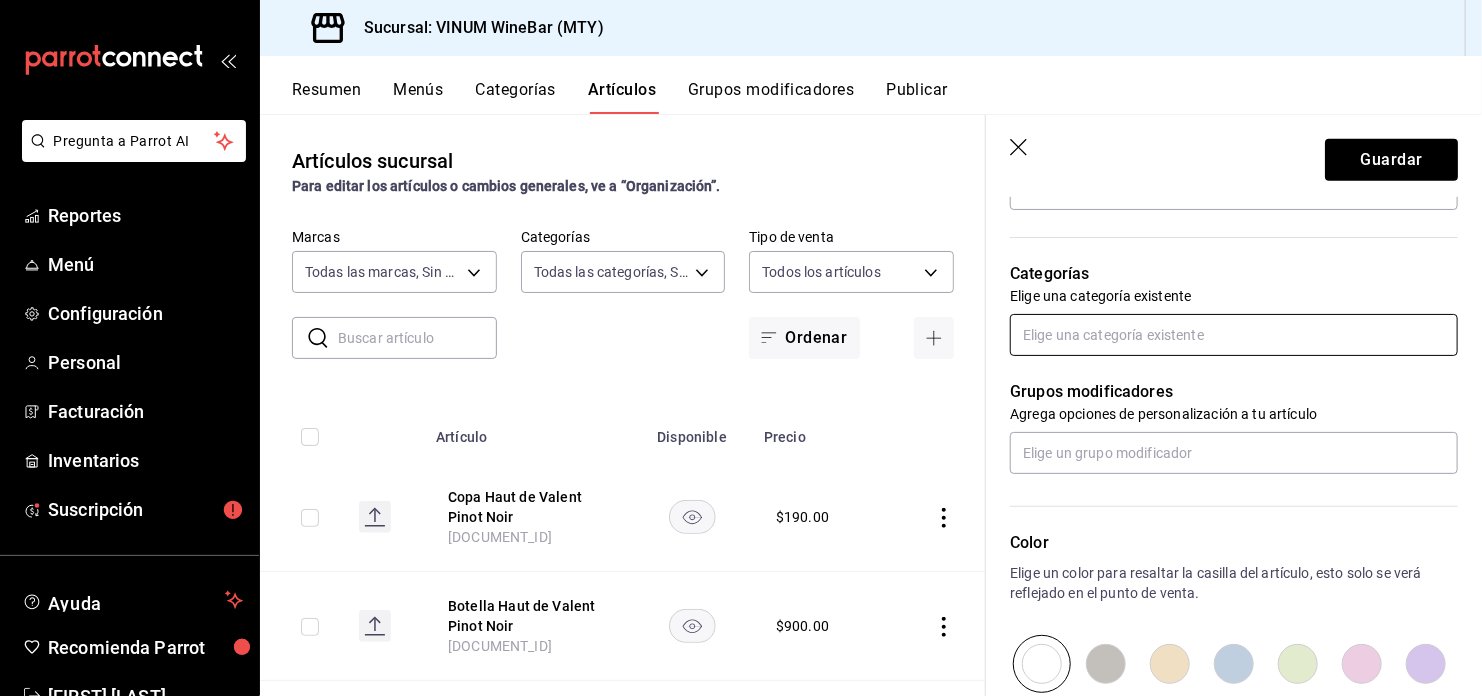 click at bounding box center [1234, 335] 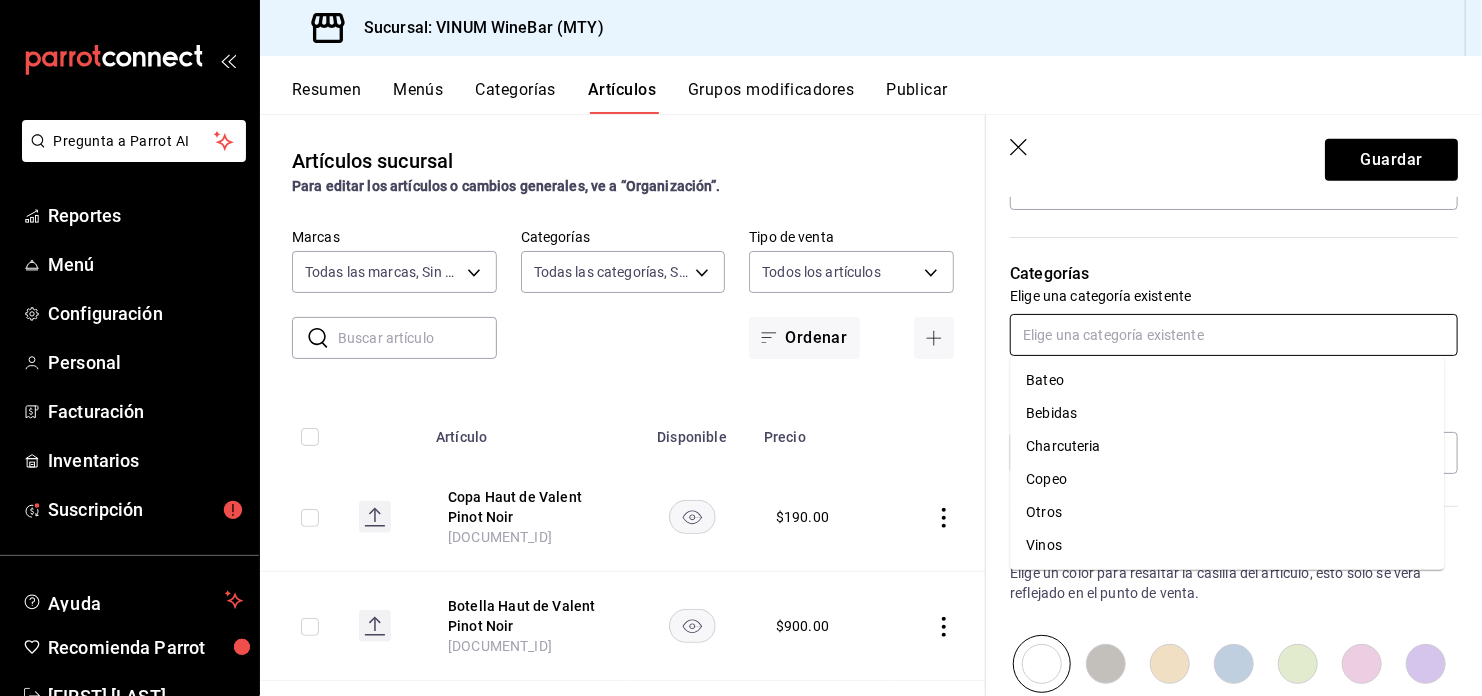 click on "Charcuteria" at bounding box center (1227, 446) 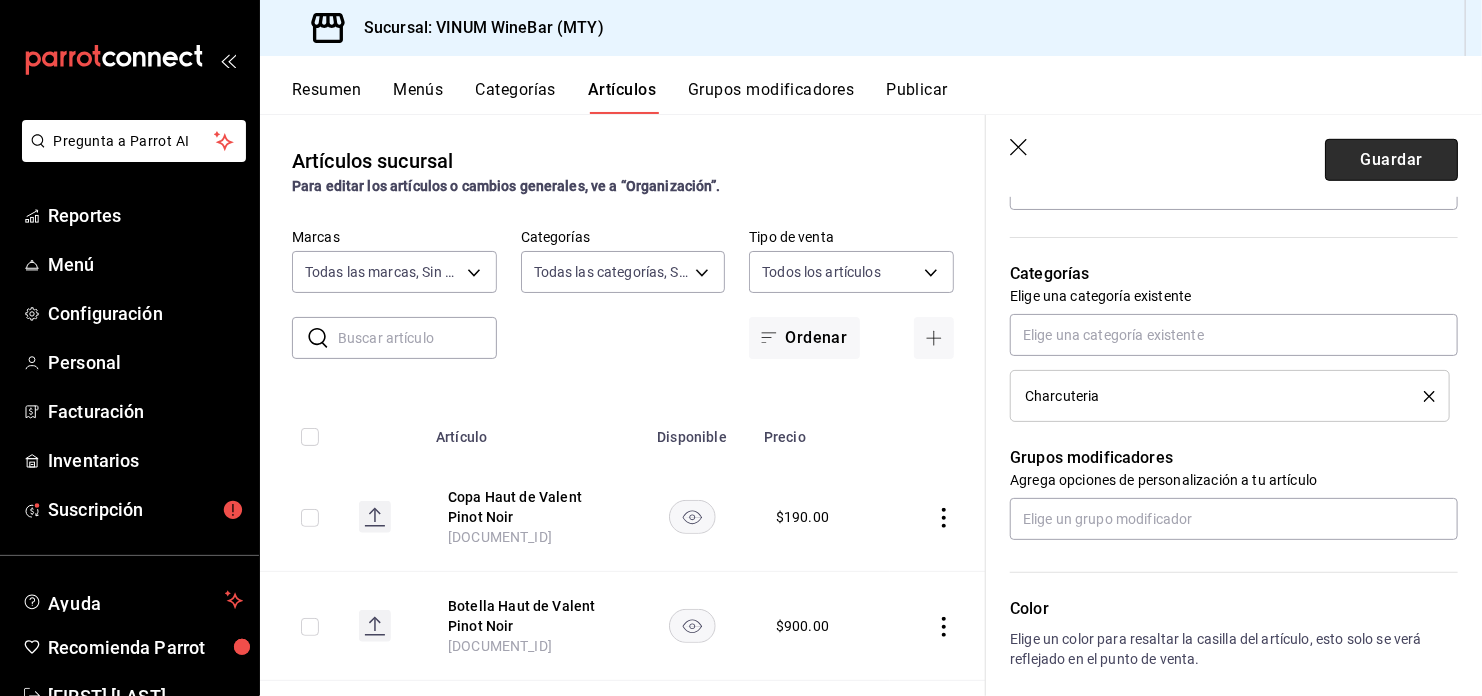 click on "Guardar" at bounding box center [1391, 160] 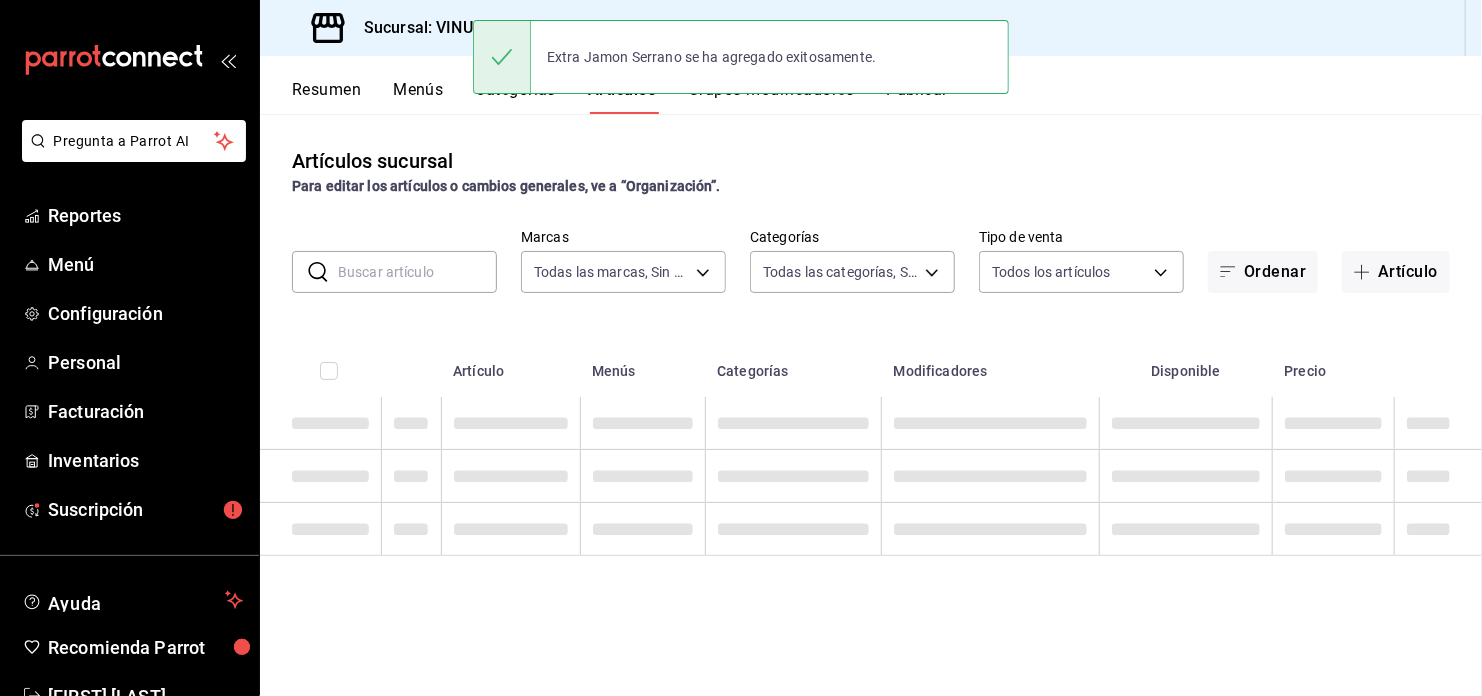 scroll, scrollTop: 0, scrollLeft: 0, axis: both 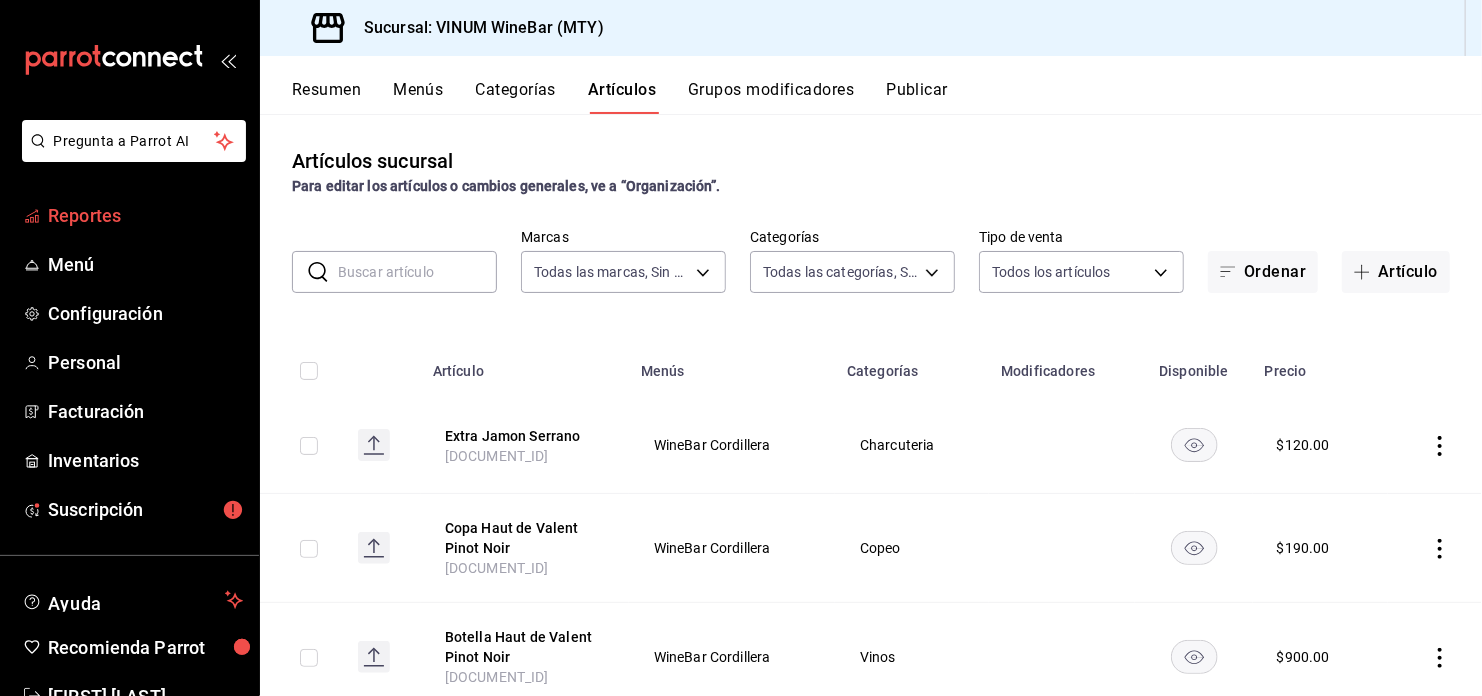 click on "Reportes" at bounding box center (145, 215) 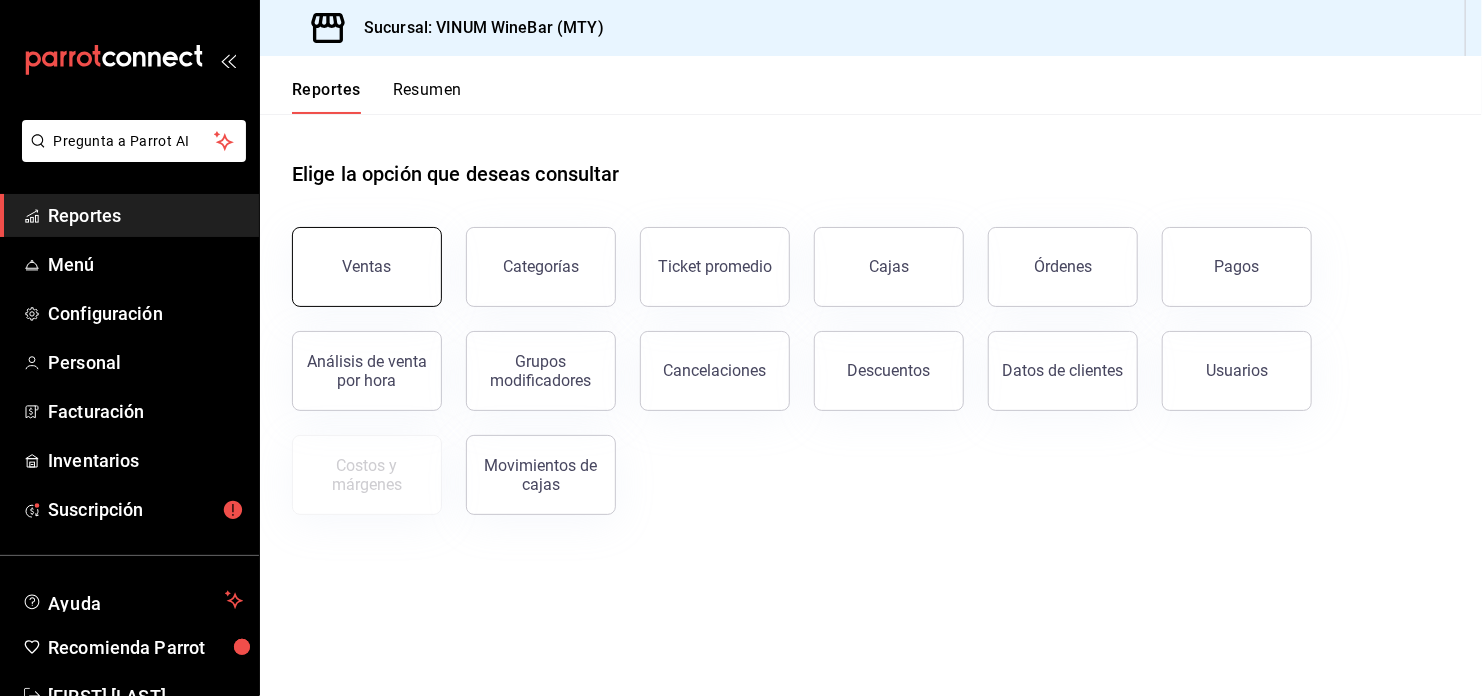 click on "Ventas" at bounding box center (367, 267) 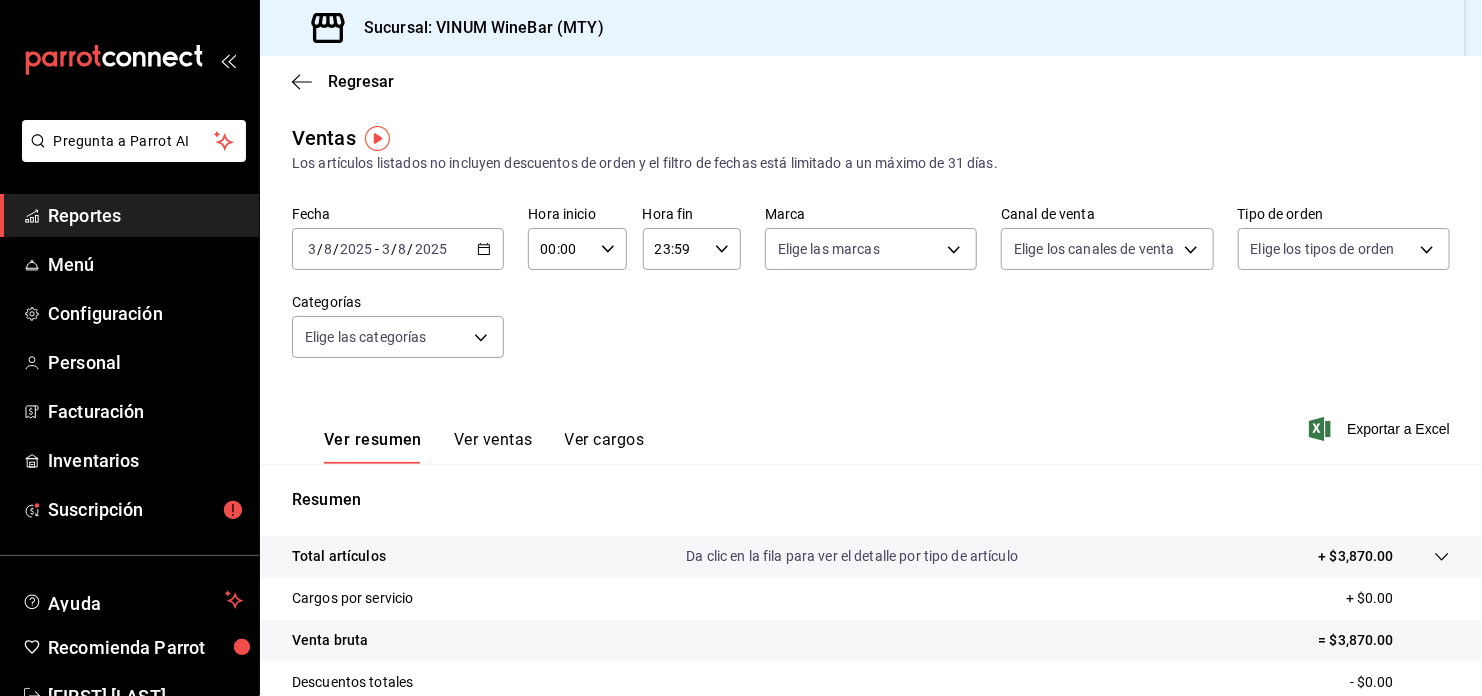 click 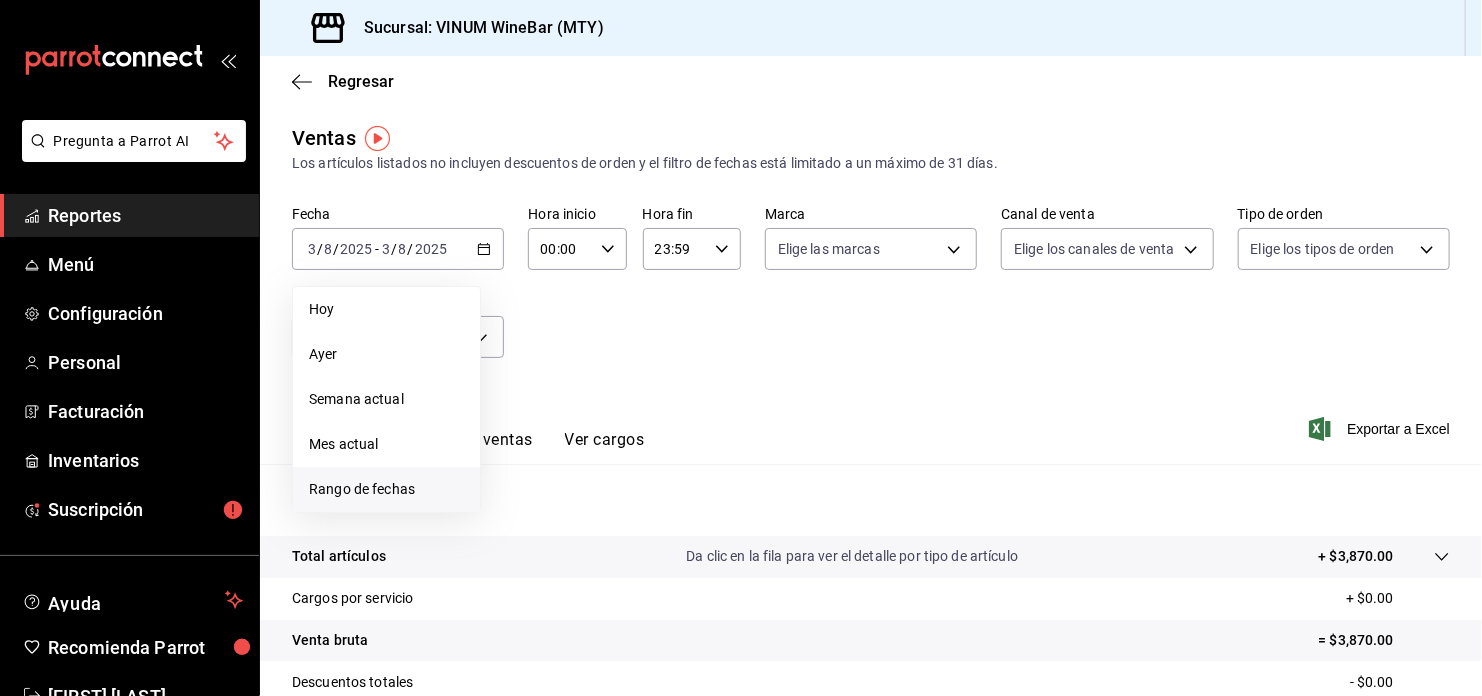 click on "Rango de fechas" at bounding box center [386, 489] 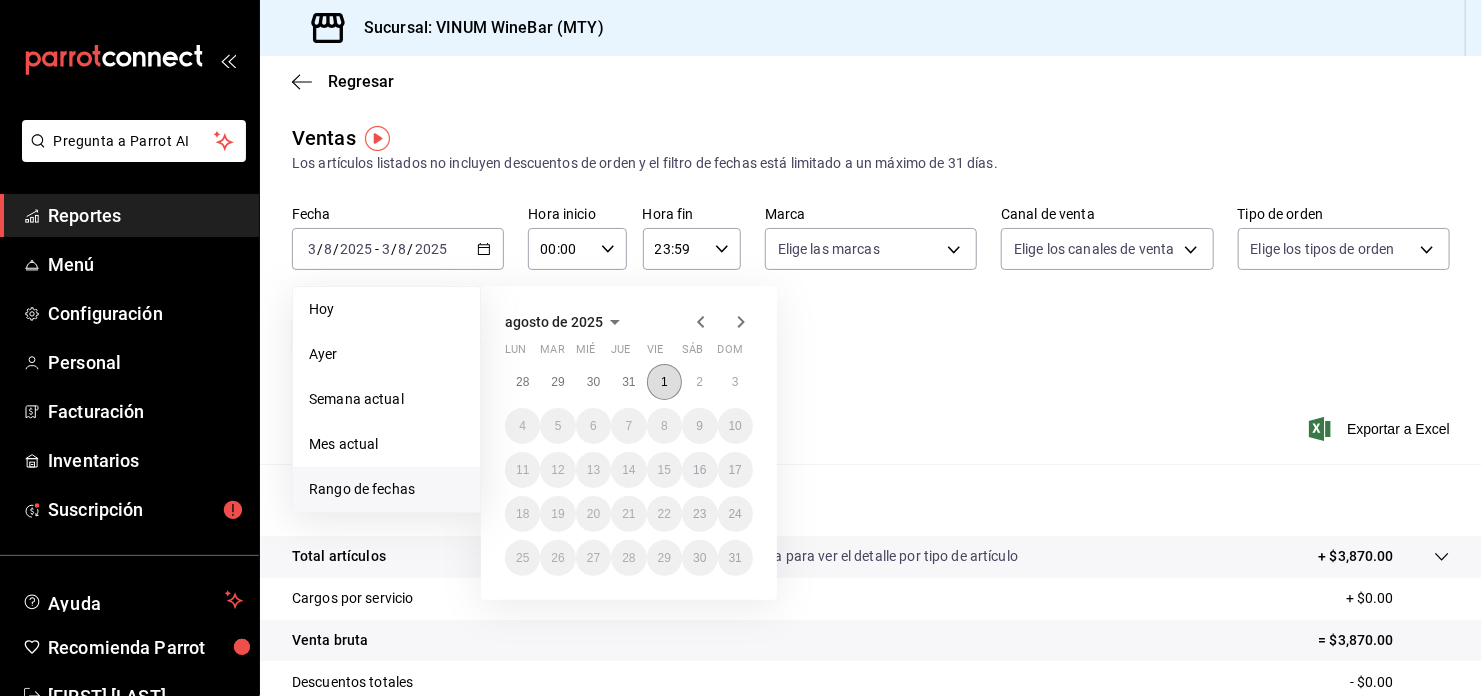 click on "1" at bounding box center [664, 382] 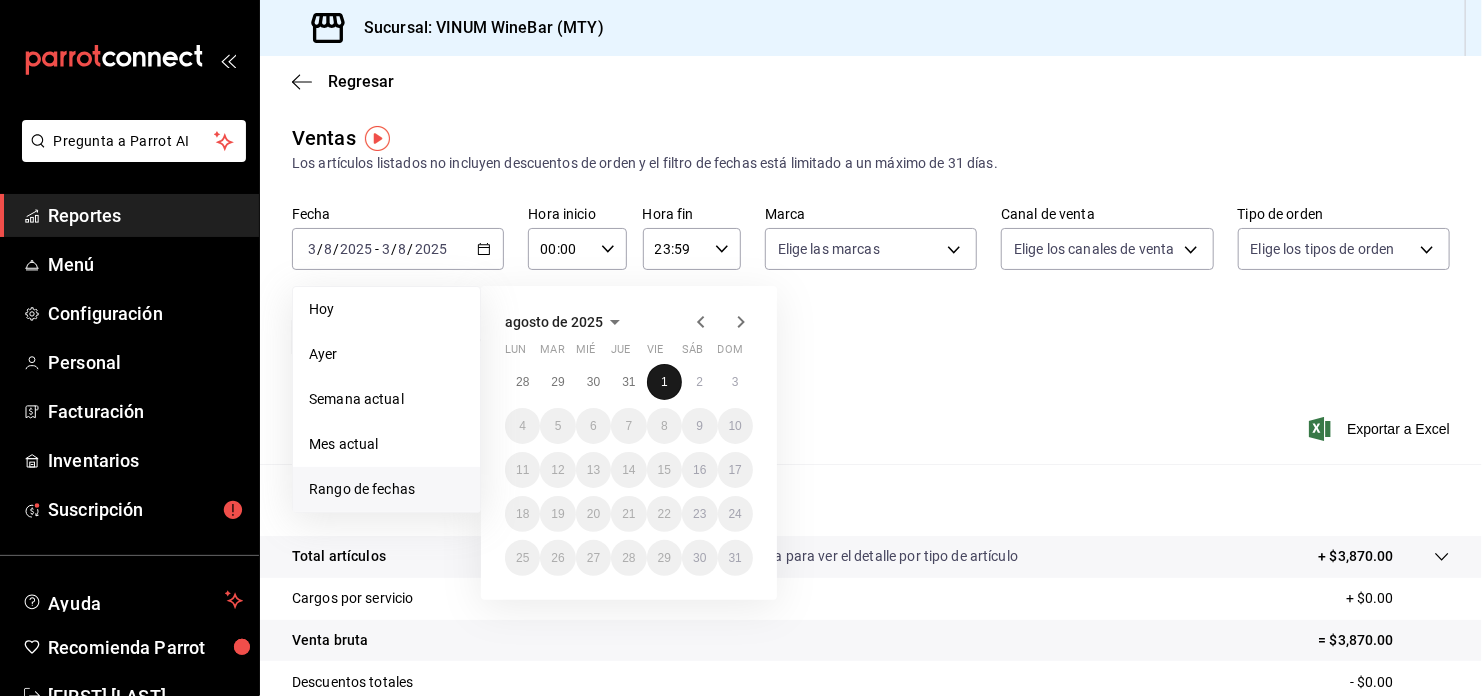 click on "1" at bounding box center (664, 382) 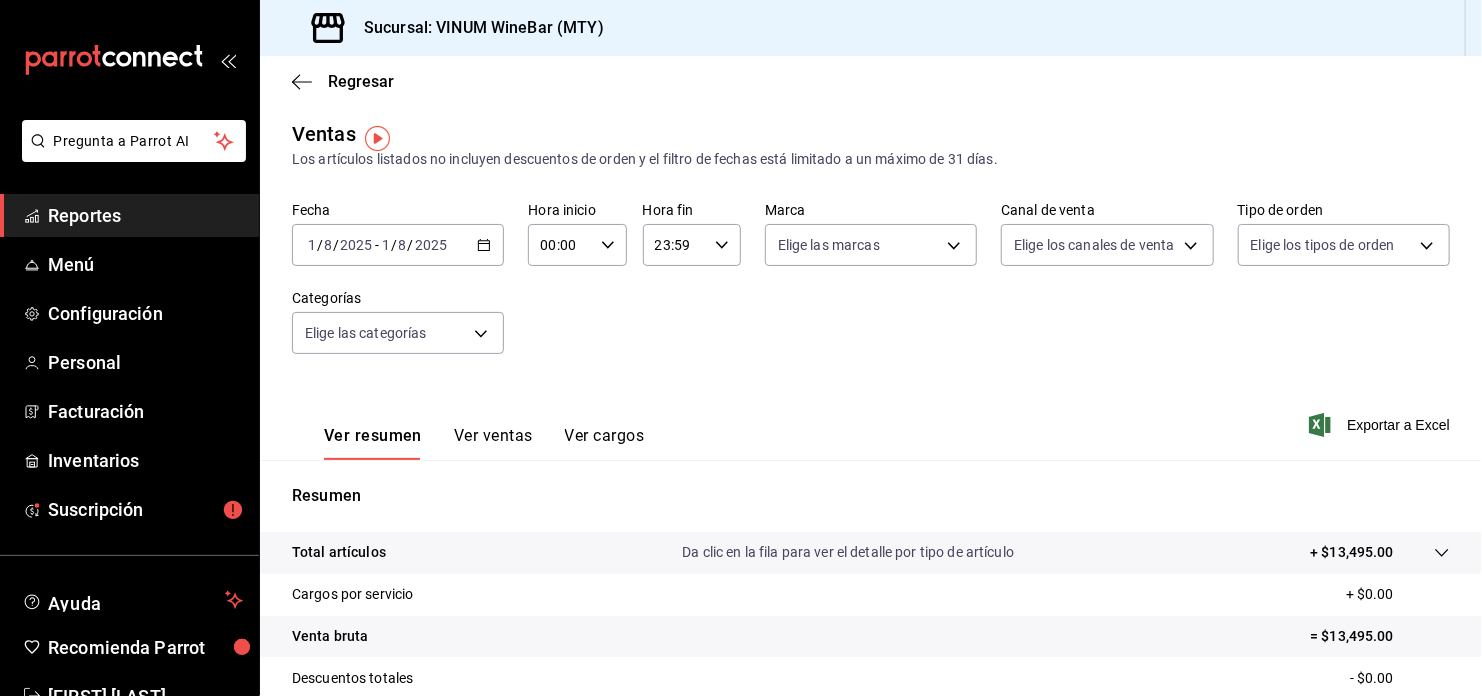 scroll, scrollTop: 0, scrollLeft: 0, axis: both 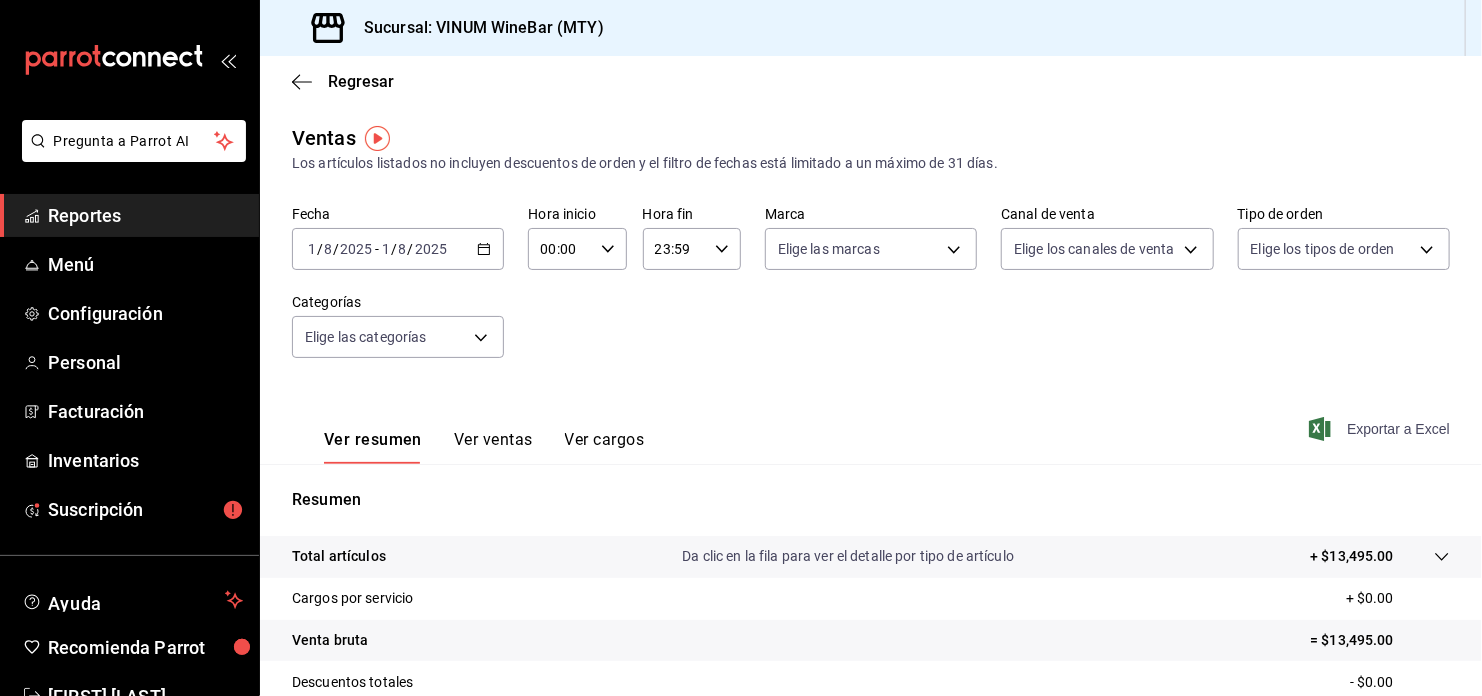 click on "Exportar a Excel" at bounding box center (1381, 429) 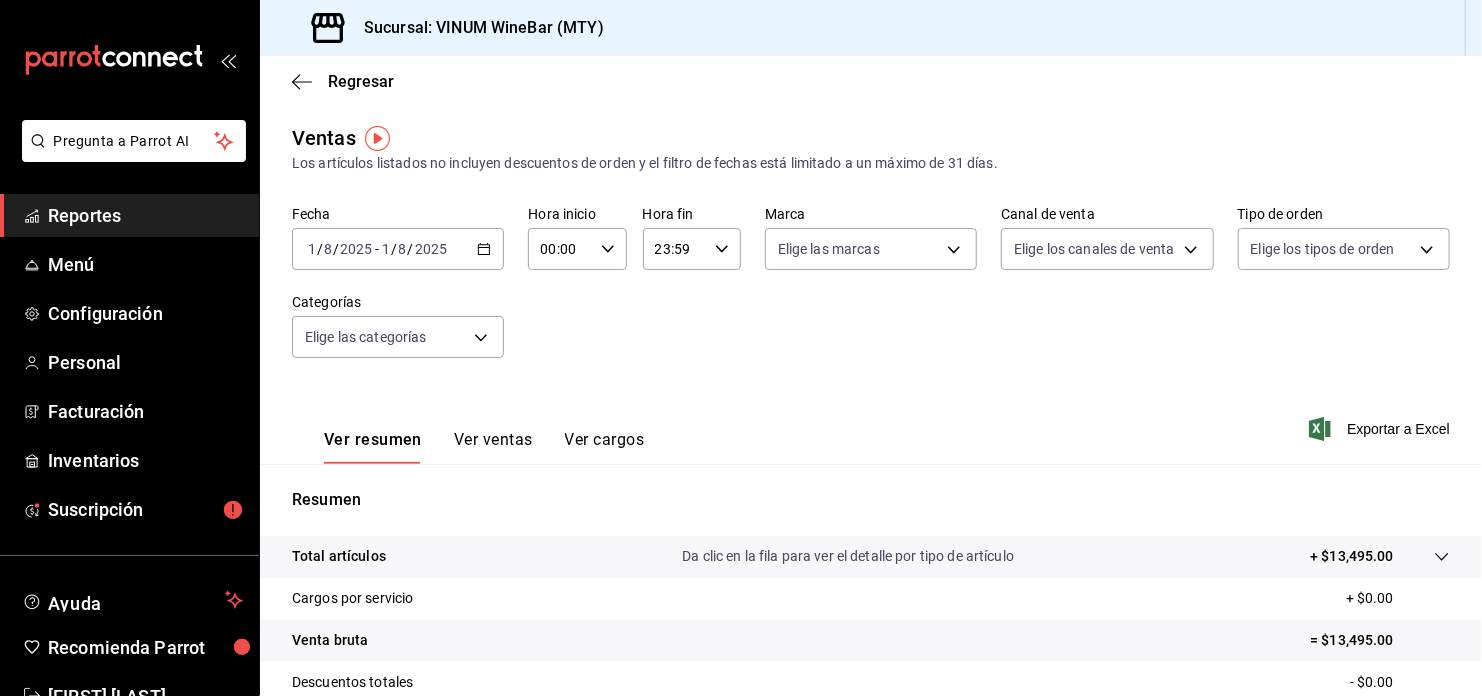click on "2025-08-01 1 / 8 / 2025 - 2025-08-01 1 / 8 / 2025" at bounding box center [398, 249] 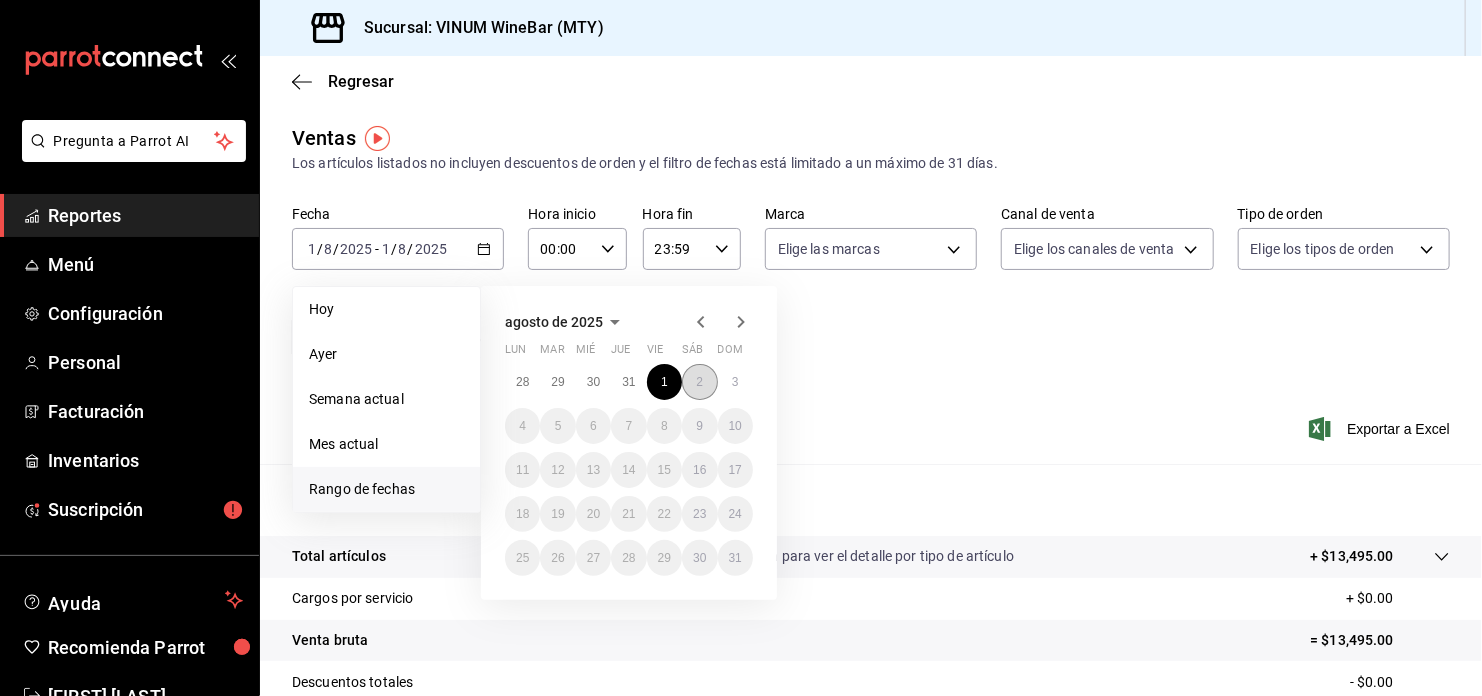 click on "2" at bounding box center (699, 382) 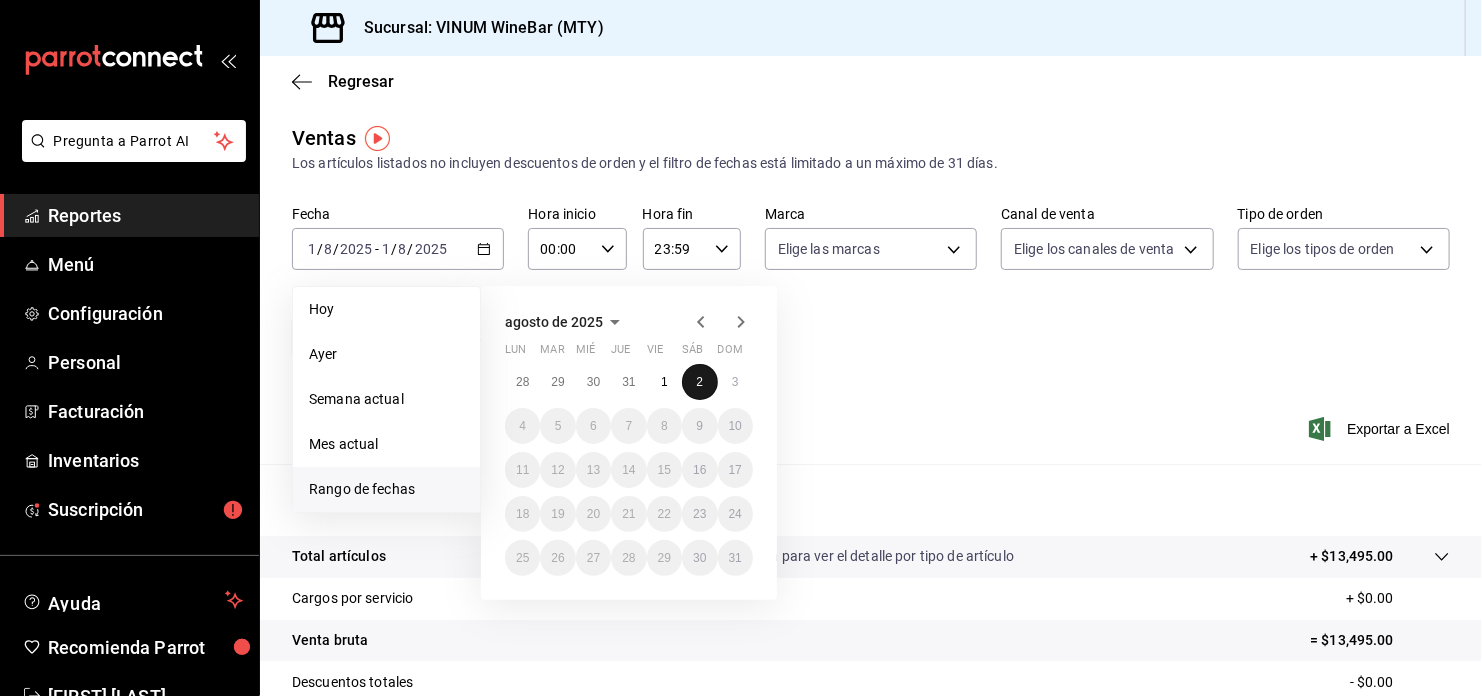 click on "2" at bounding box center [699, 382] 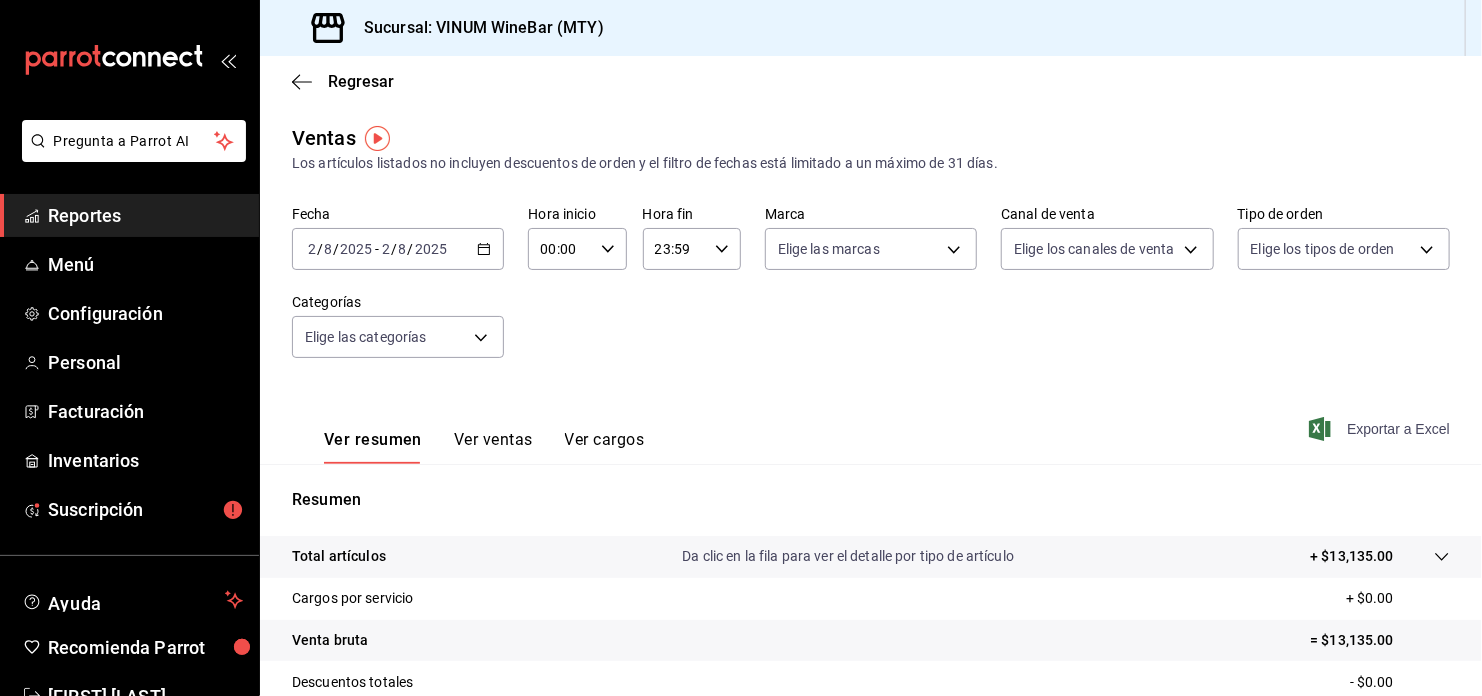 click on "Exportar a Excel" at bounding box center [1381, 429] 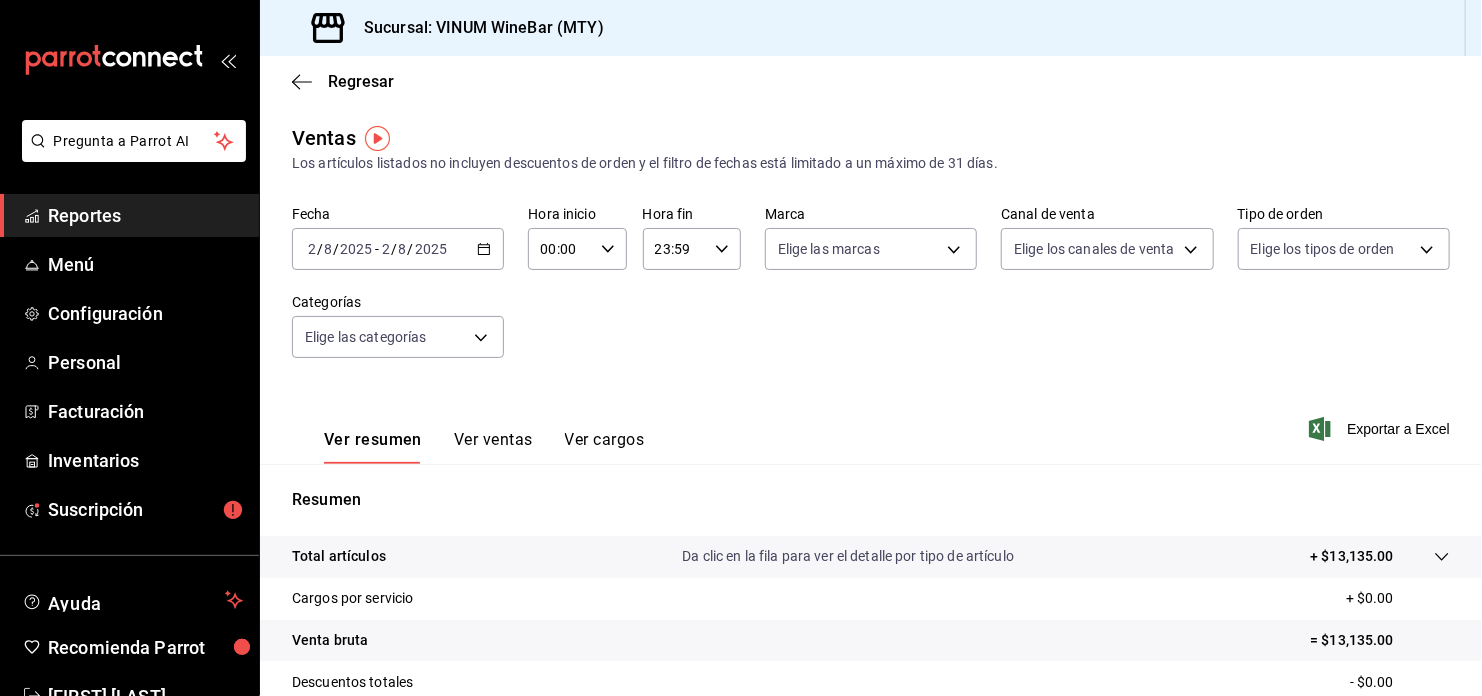 click on "Ver resumen Ver ventas Ver cargos Exportar a Excel" at bounding box center (871, 423) 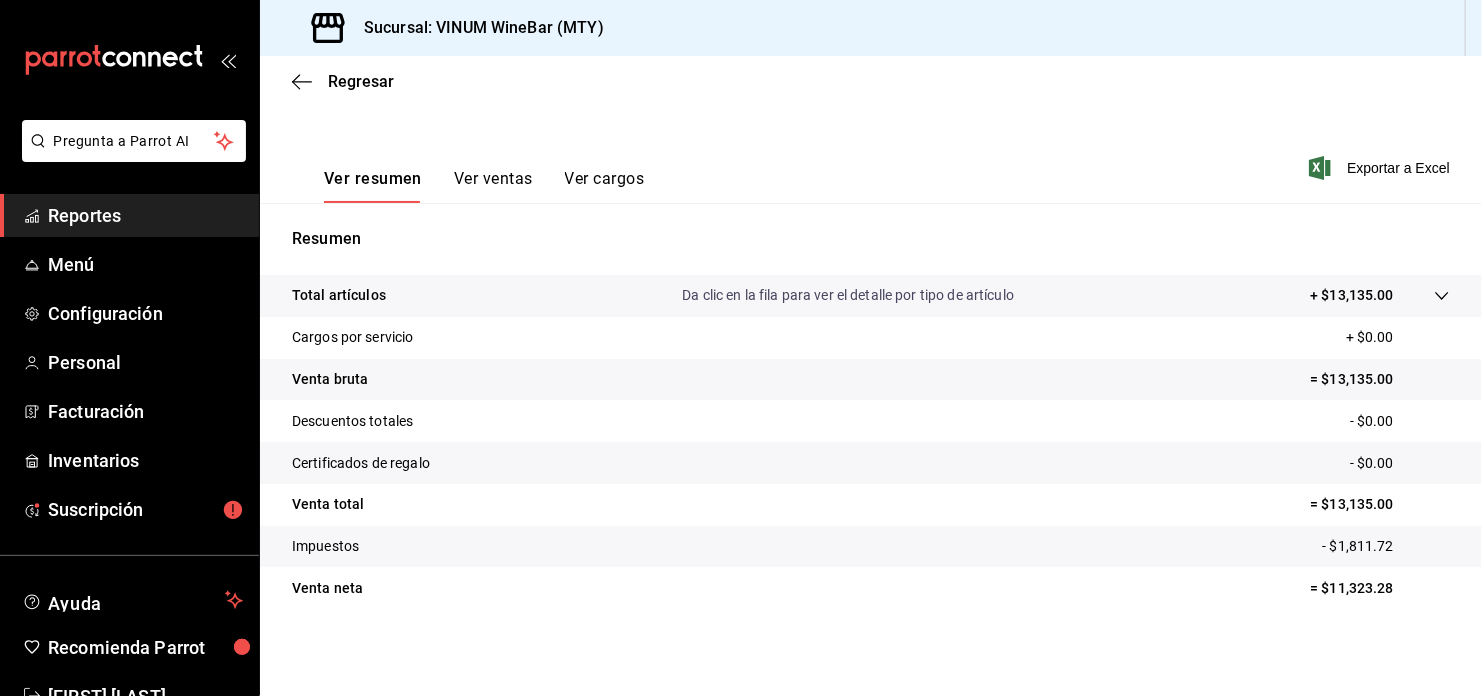scroll, scrollTop: 260, scrollLeft: 0, axis: vertical 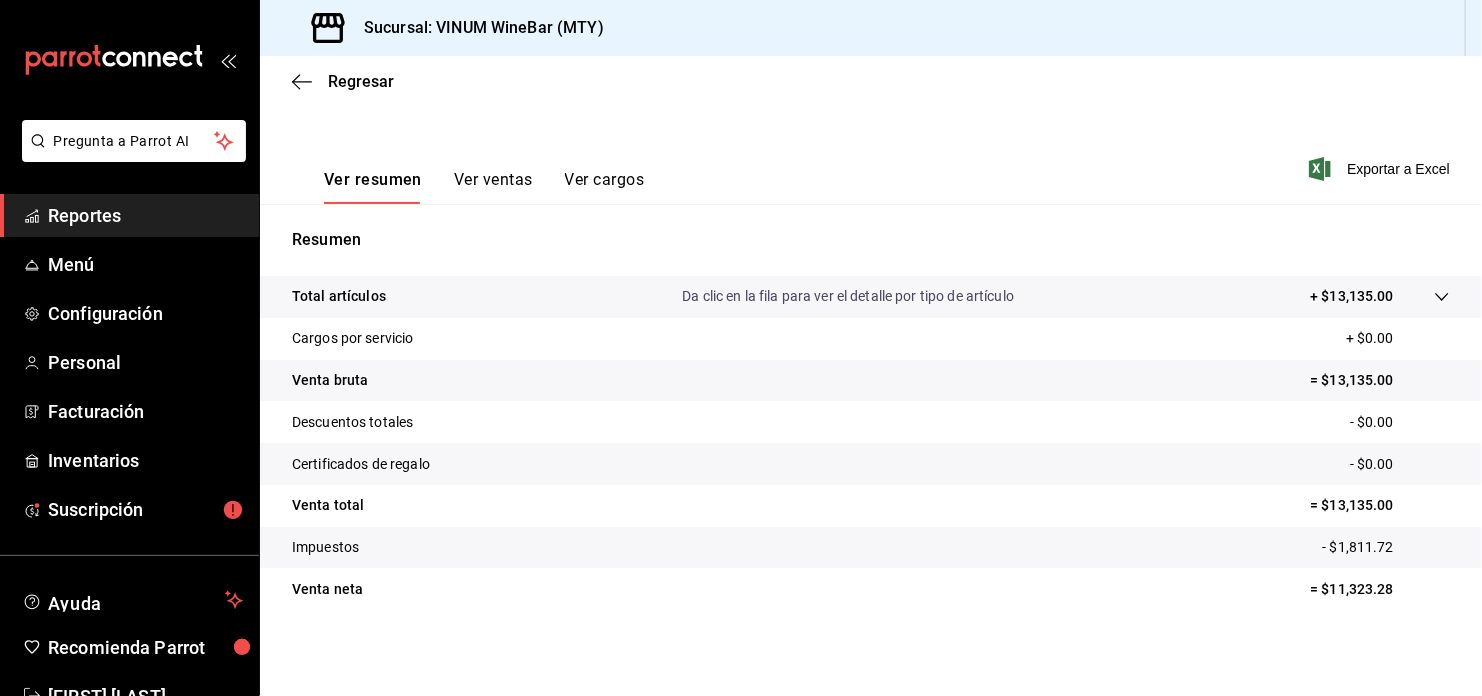 click on "Reportes" at bounding box center (145, 215) 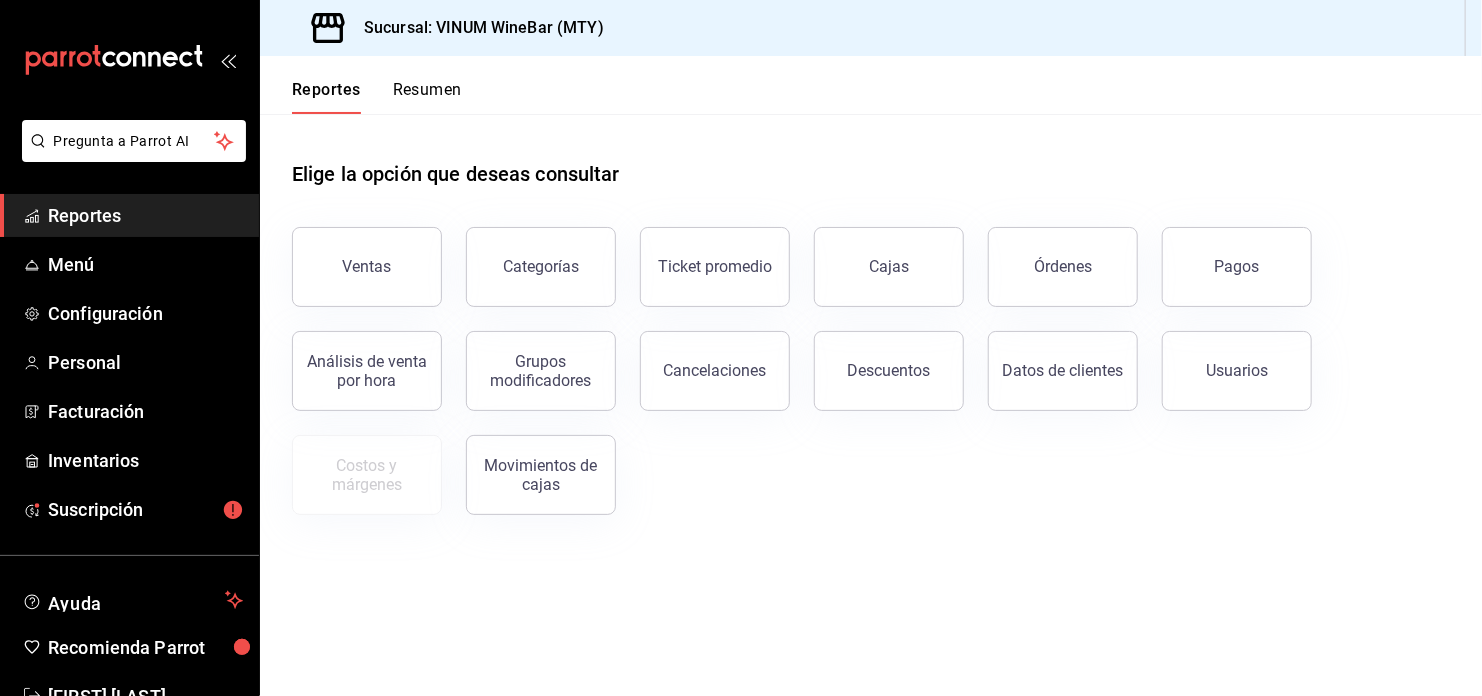 click on "Elige la opción que deseas consultar Ventas Categorías Ticket promedio Cajas Órdenes Pagos Análisis de venta por hora Grupos modificadores Cancelaciones Descuentos Datos de clientes Usuarios Costos y márgenes Movimientos de cajas" at bounding box center [871, 405] 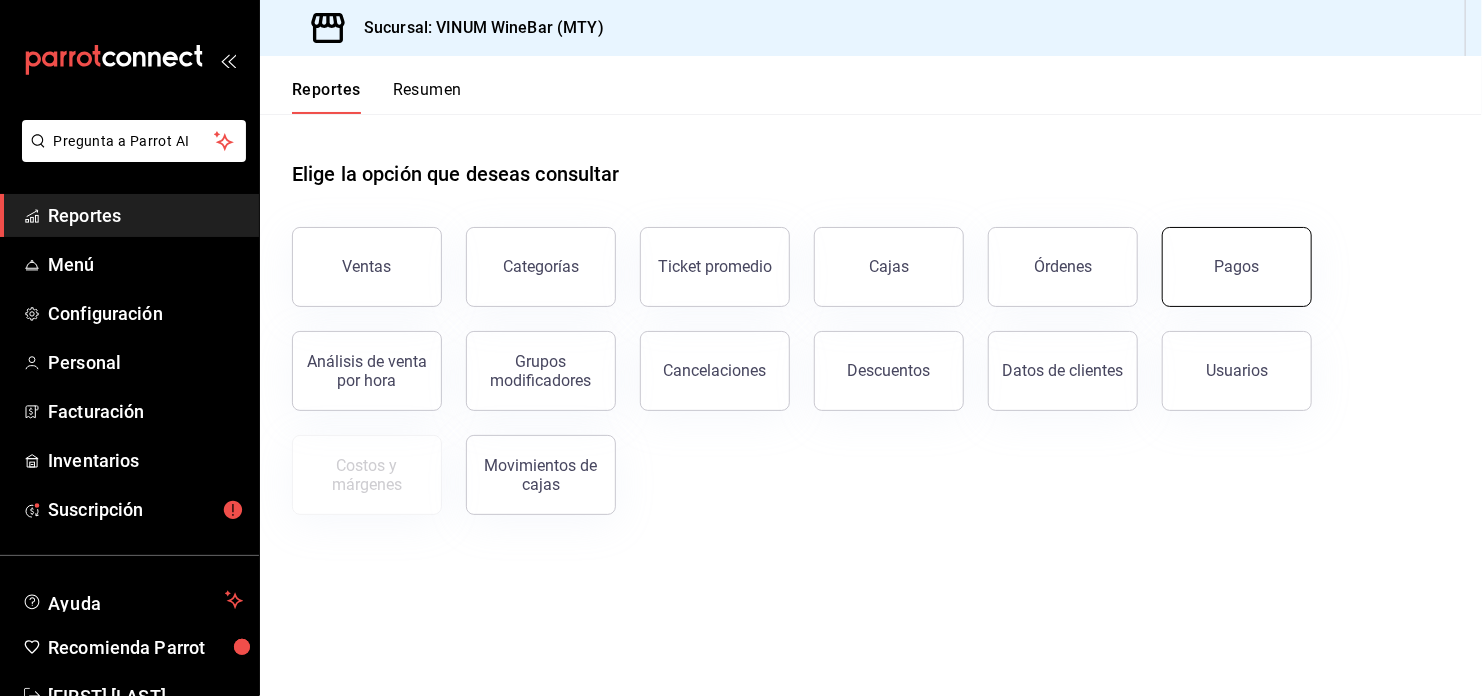 click on "Pagos" at bounding box center (1237, 267) 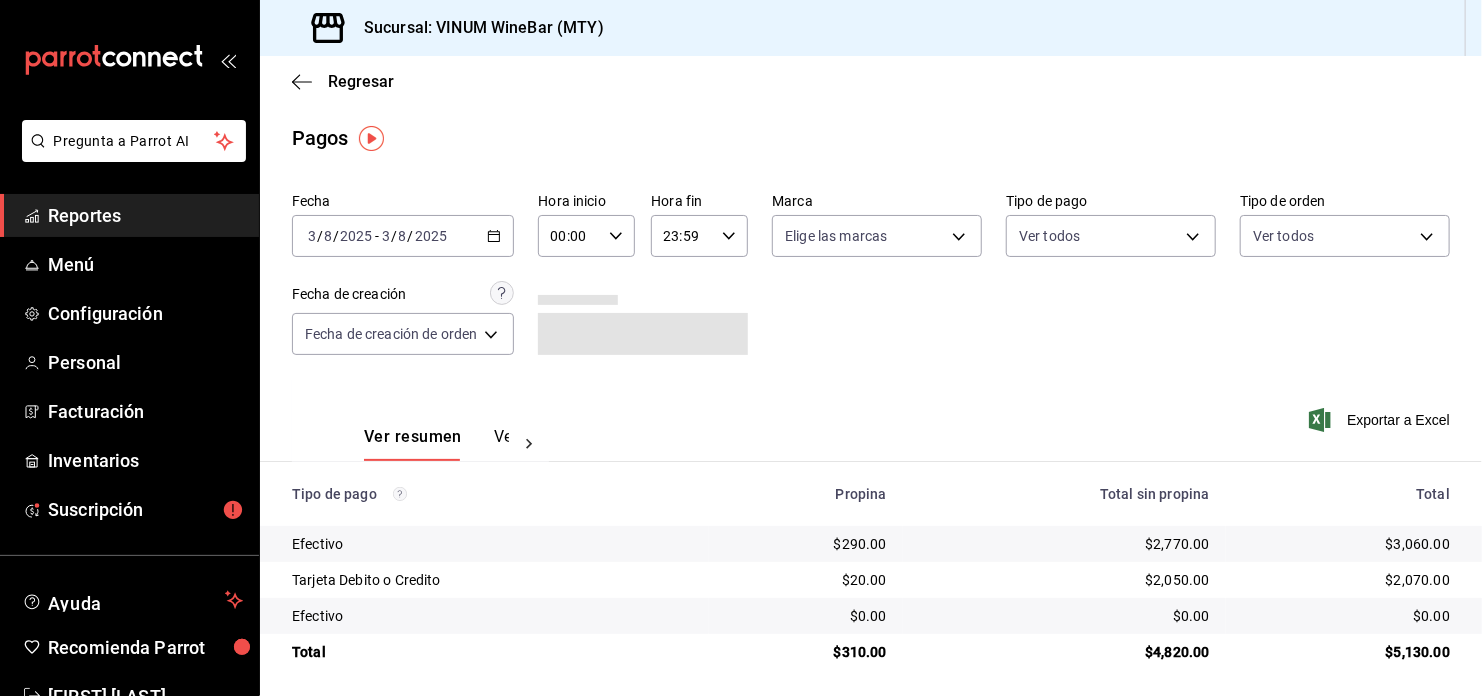 click 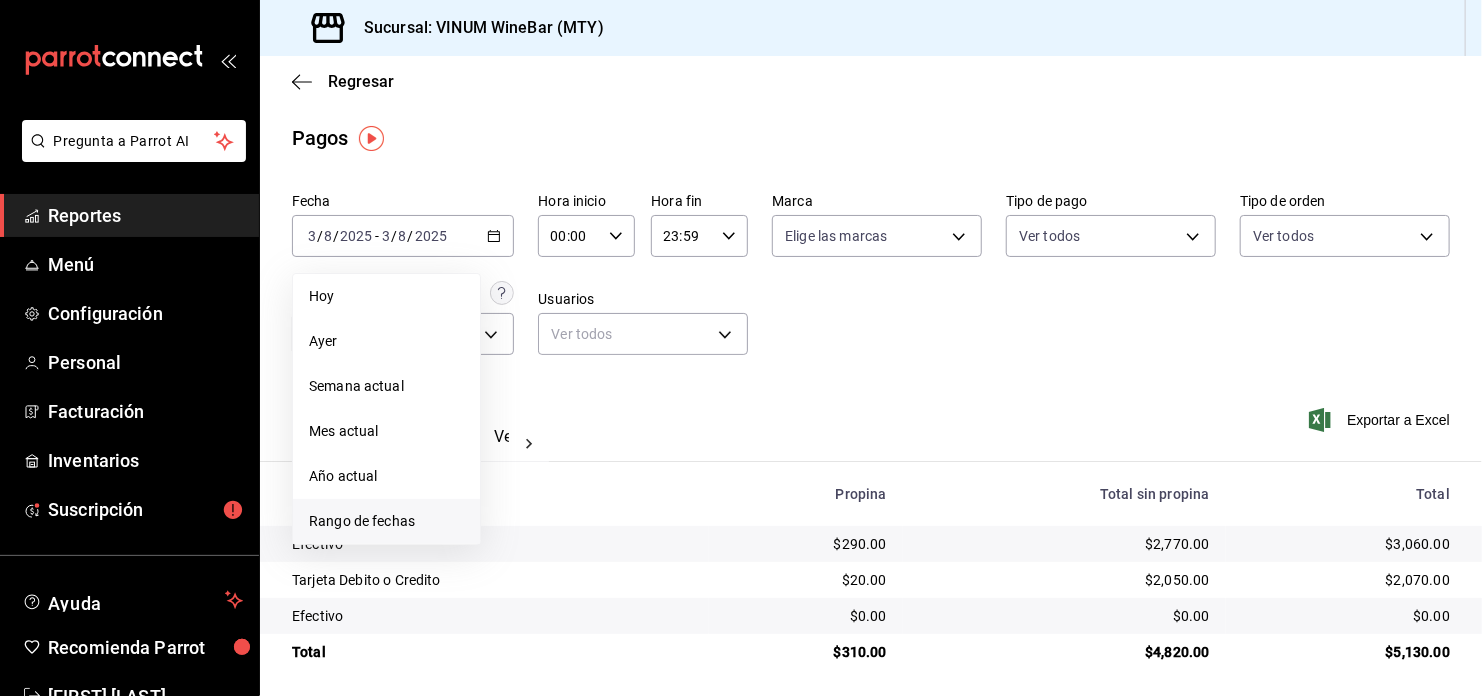 click on "Rango de fechas" at bounding box center (386, 521) 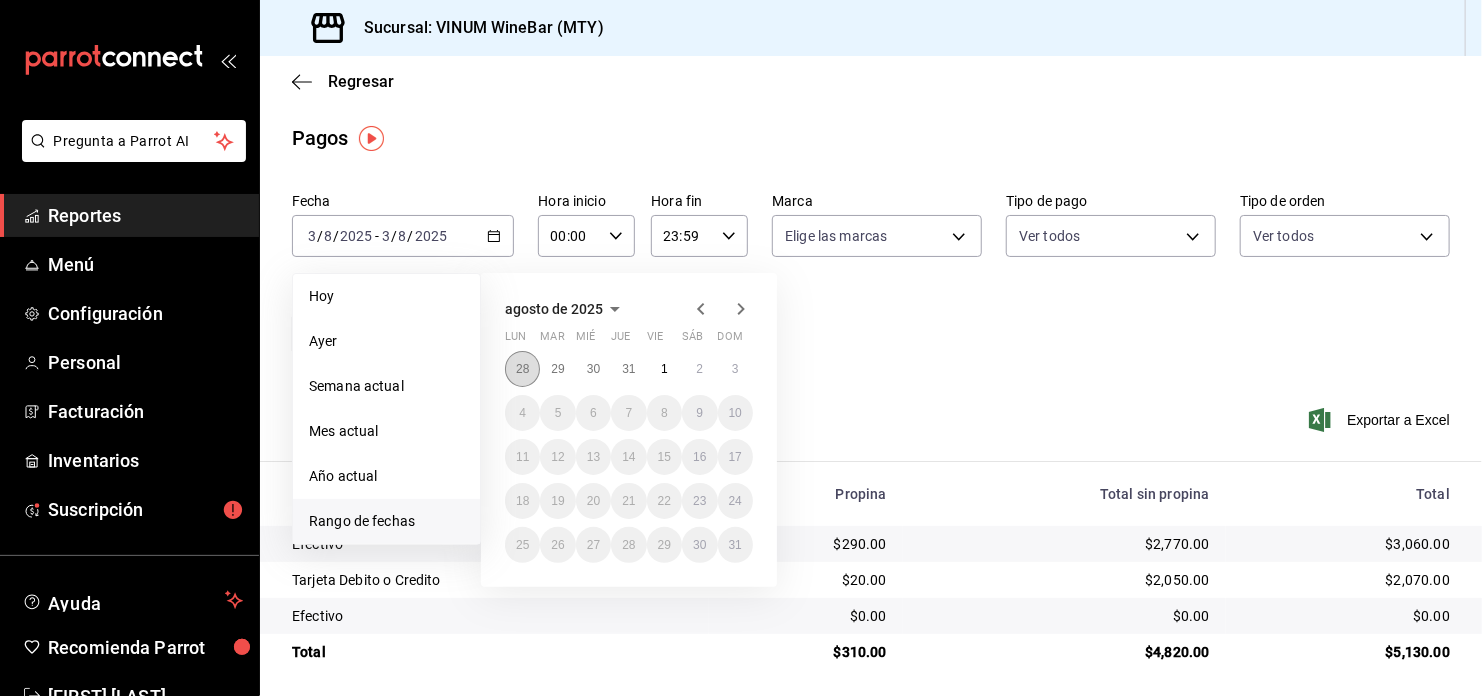 click on "28" at bounding box center [522, 369] 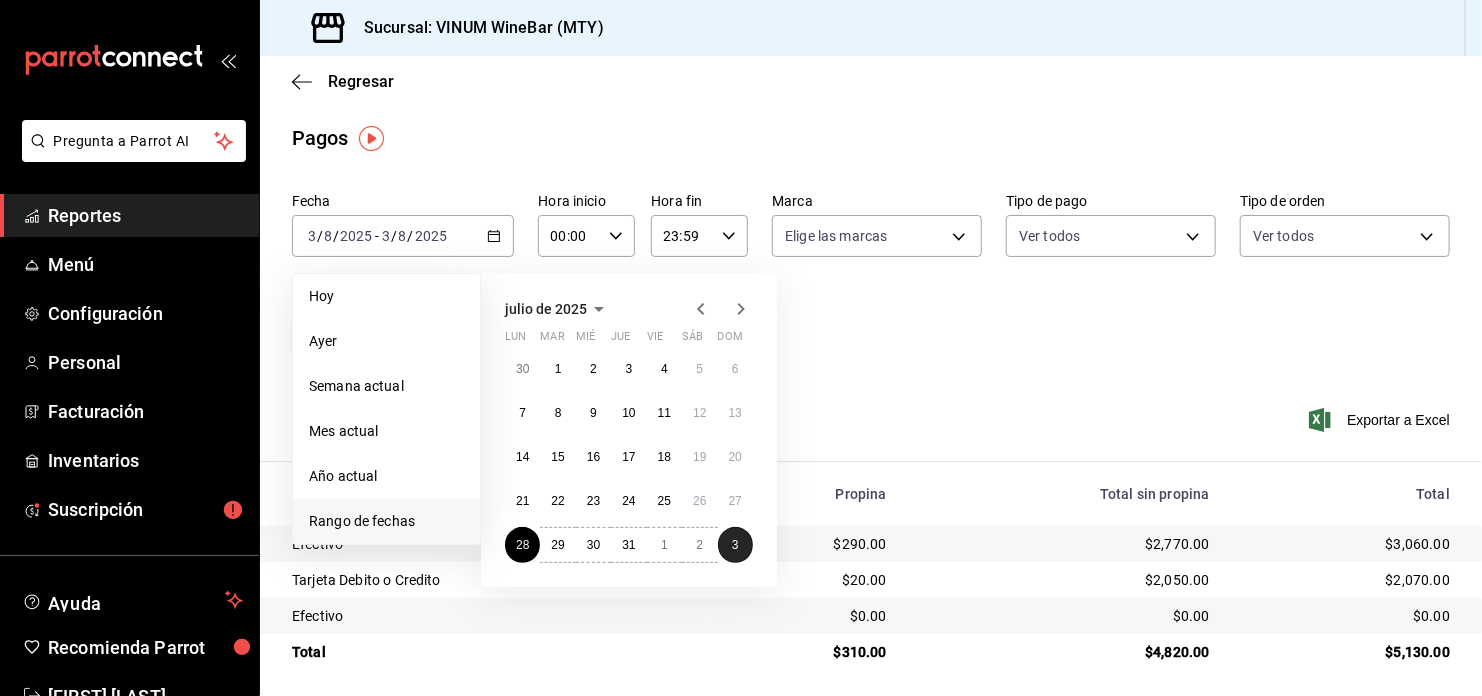 click on "3" at bounding box center (735, 545) 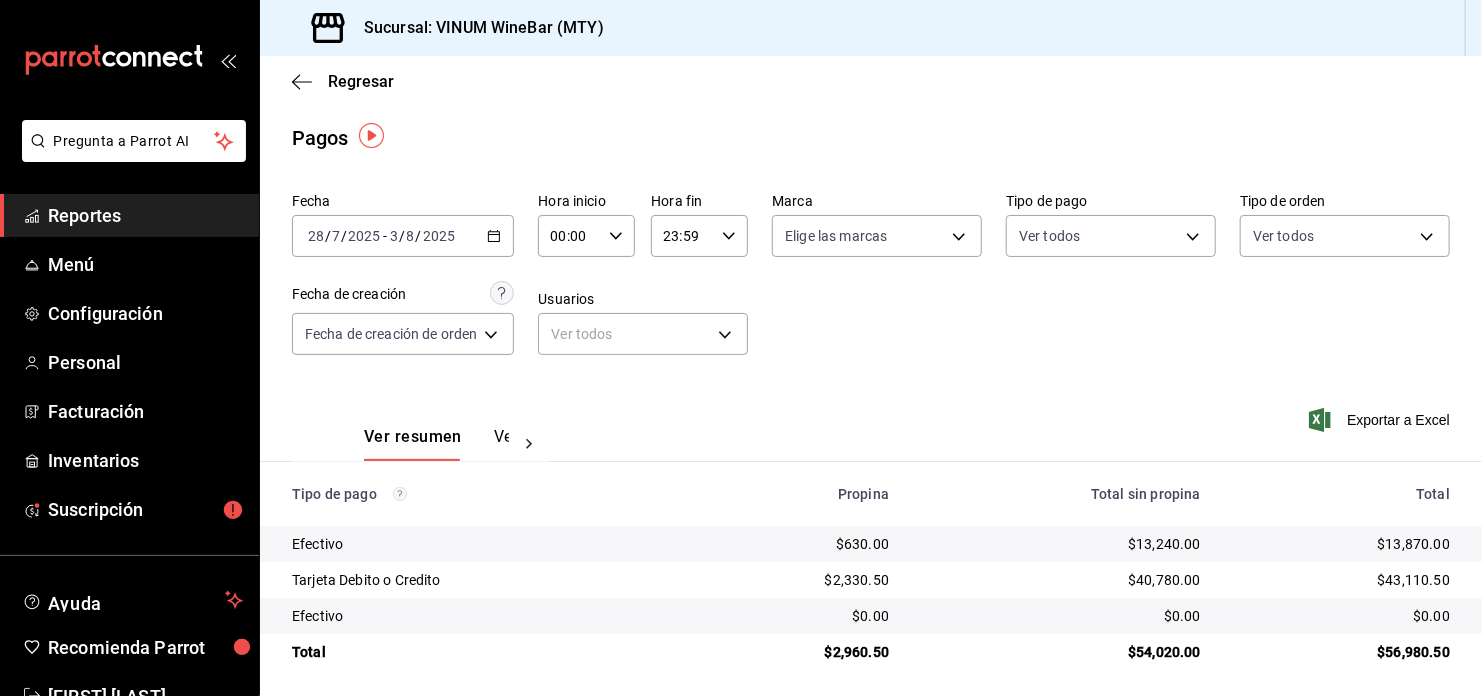 scroll, scrollTop: 7, scrollLeft: 0, axis: vertical 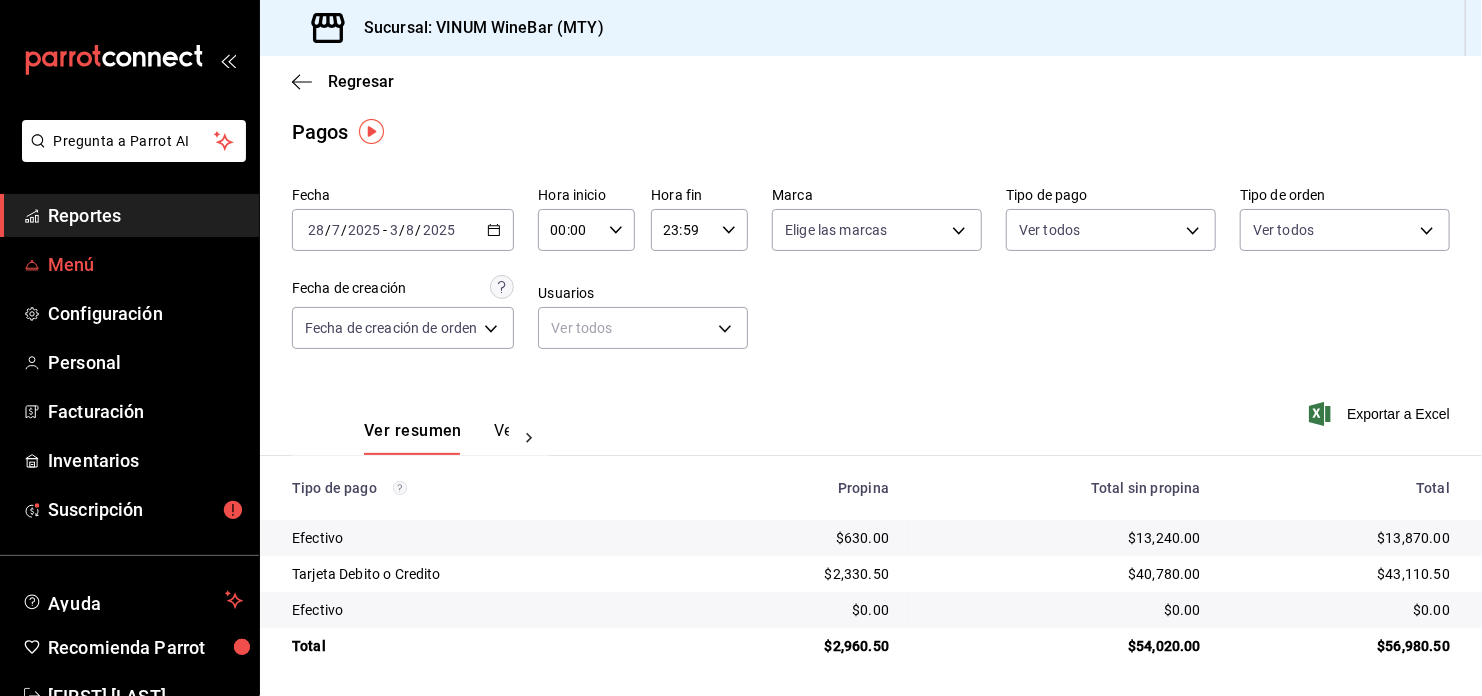 click on "Menú" at bounding box center (145, 264) 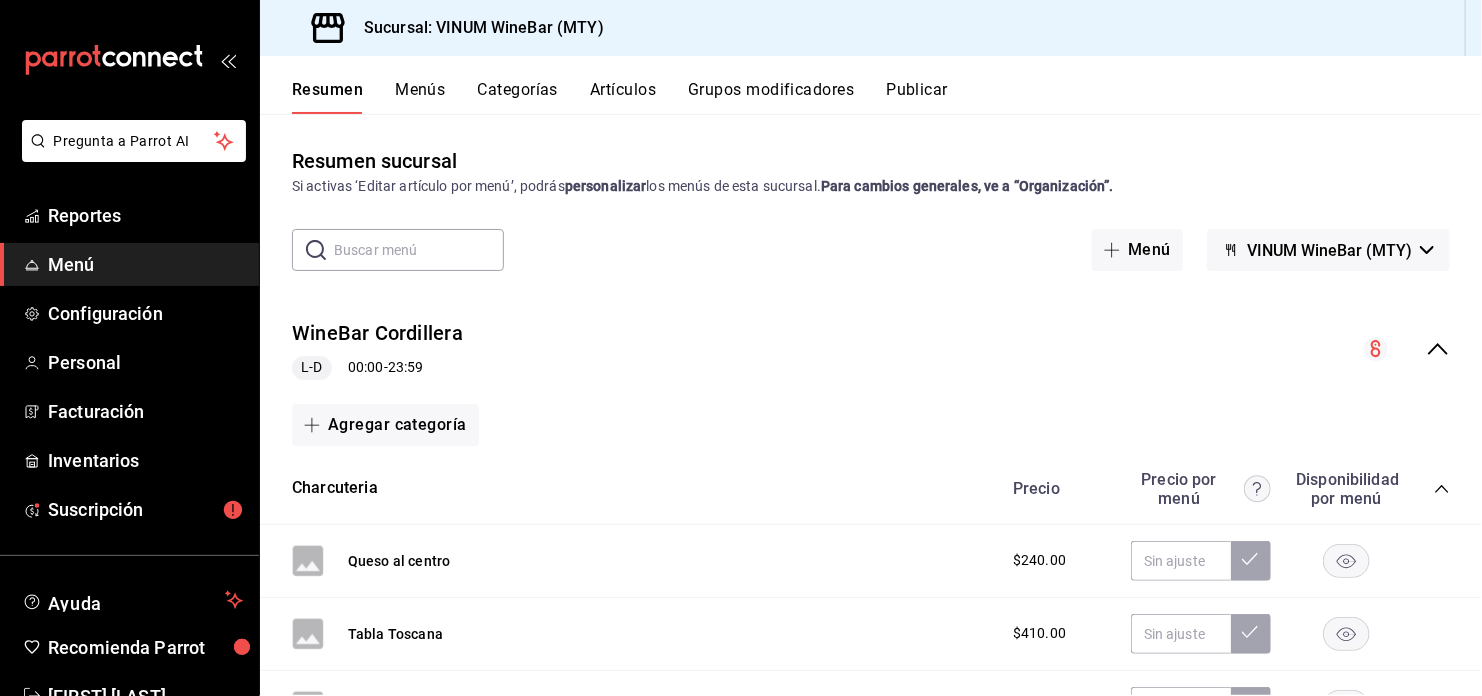 click on "Artículos" at bounding box center (623, 97) 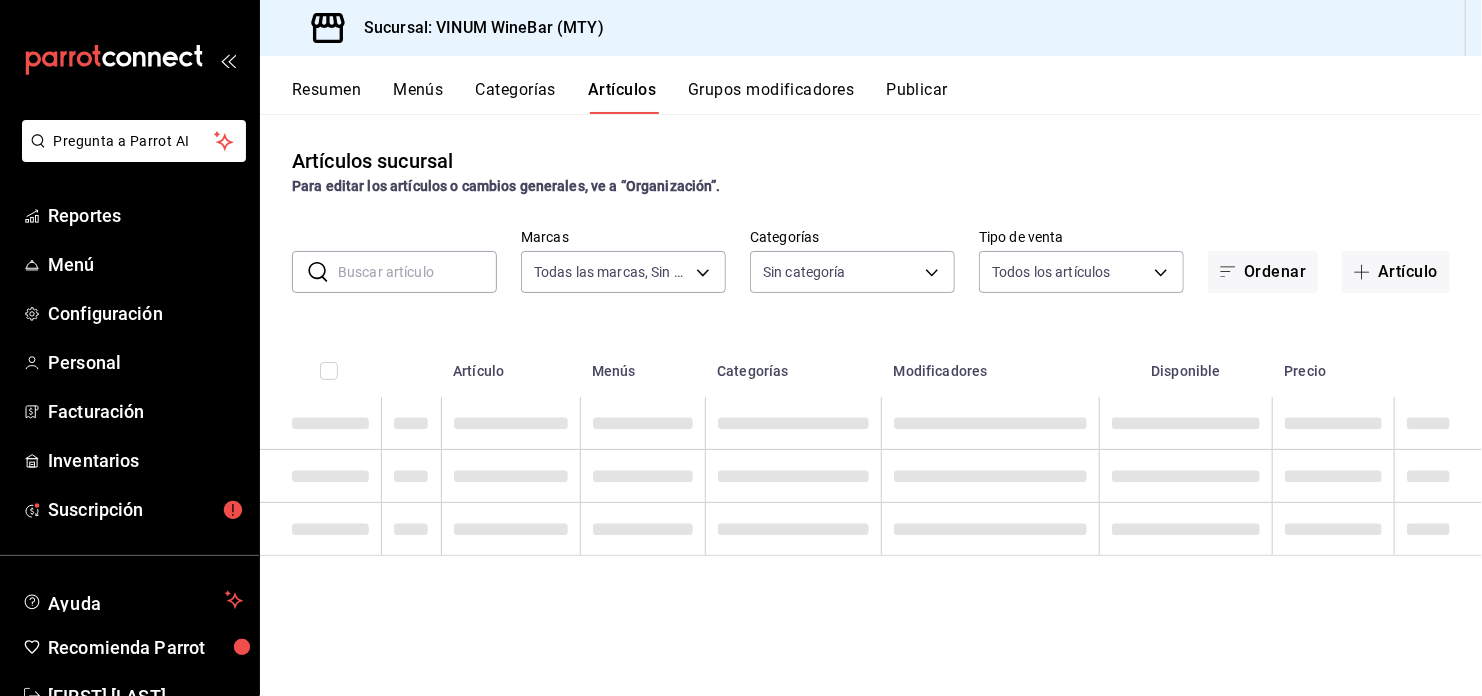 type on "ca8f1d25-6a21-40a6-b6ec-24c4b669c59a" 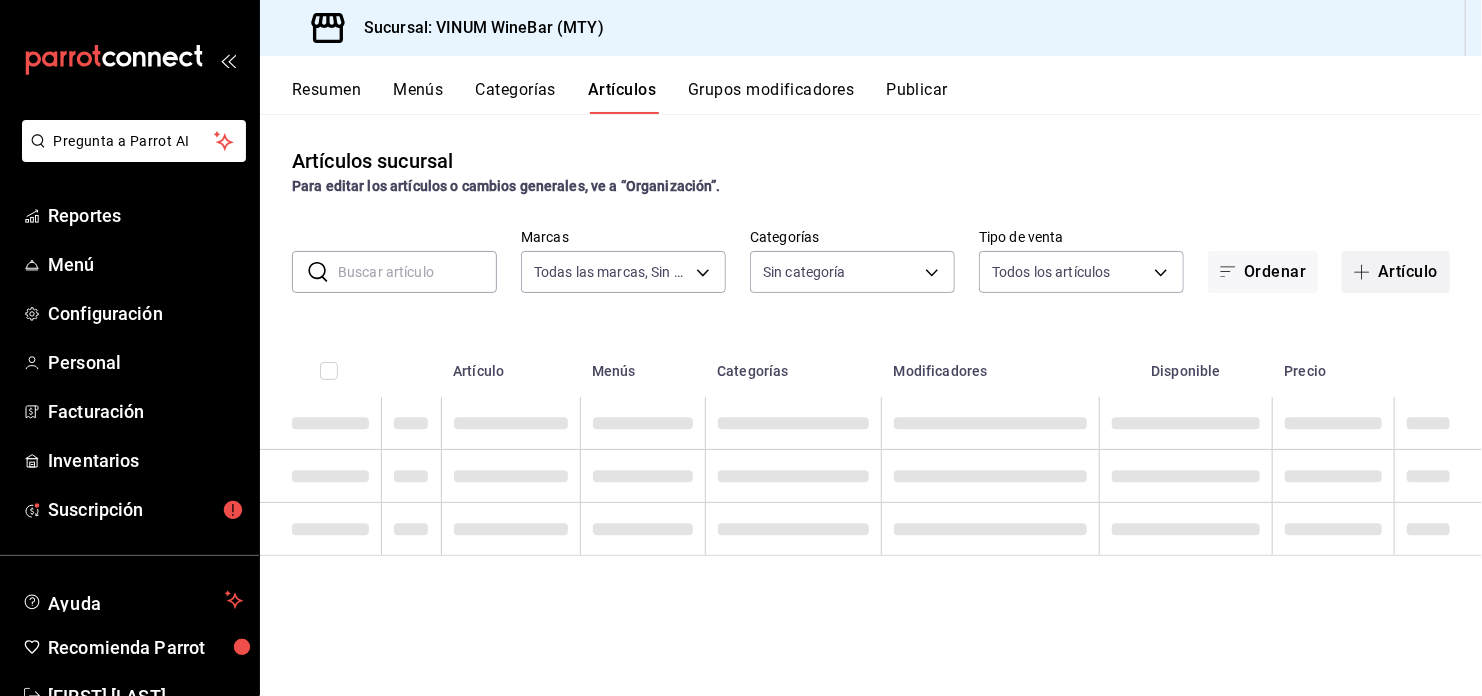 type on "52db0966-aed8-4277-8cb6-402e310174d1,e70bd9e4-23ac-4207-ab30-360fd1df7980,5209887d-22a2-4db6-a928-048bb2c25285,ed98d402-e405-4e15-8629-29de512e1c63,4c50348d-bd01-48ca-98ee-08497fec9346,d3646fcd-7e6a-4b96-85f6-ba4b5c6d1afb" 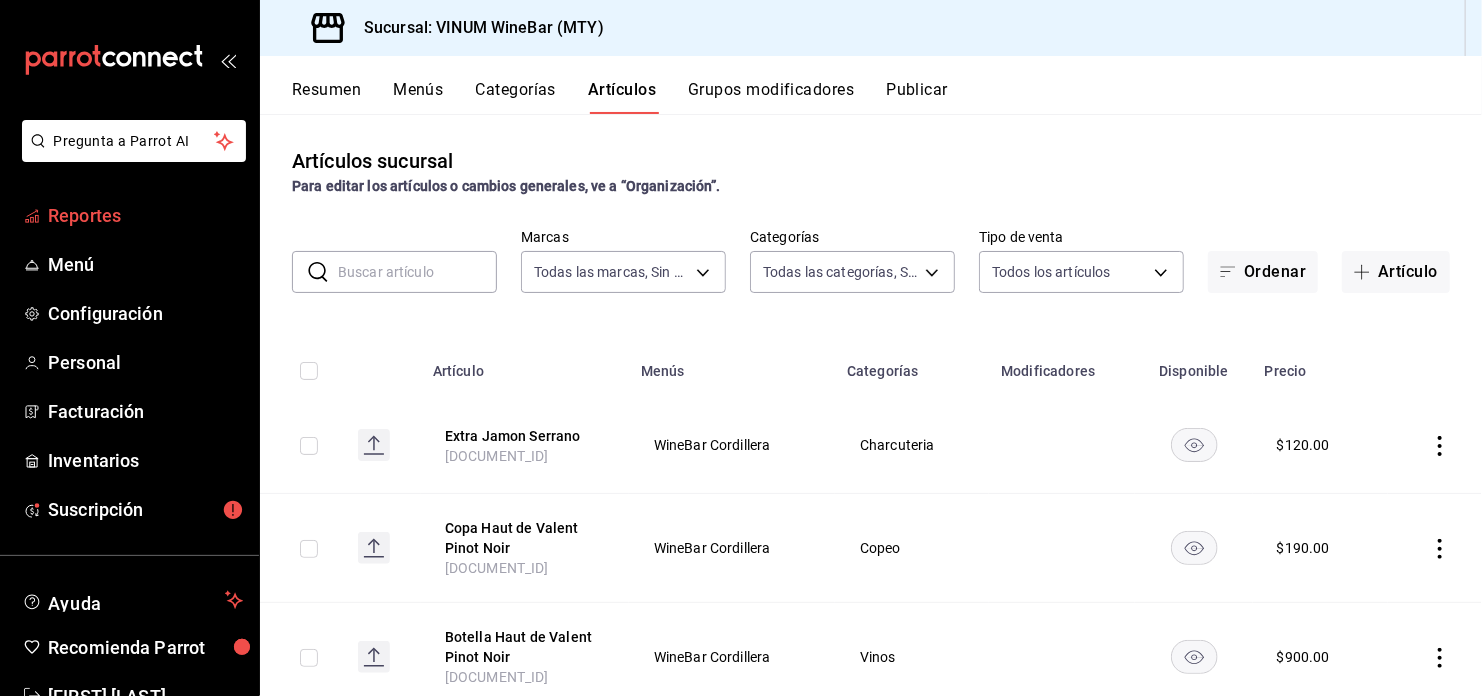 click on "Reportes" at bounding box center (145, 215) 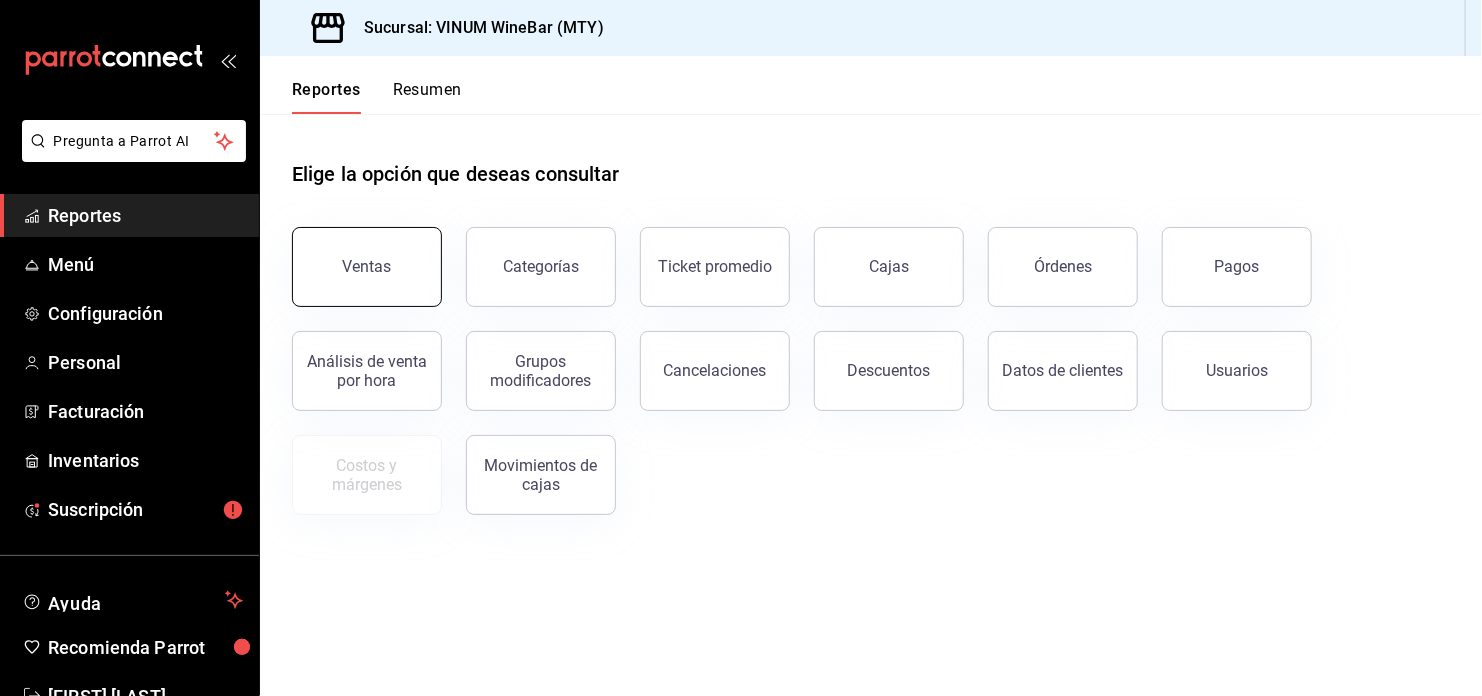 click on "Ventas" at bounding box center (367, 266) 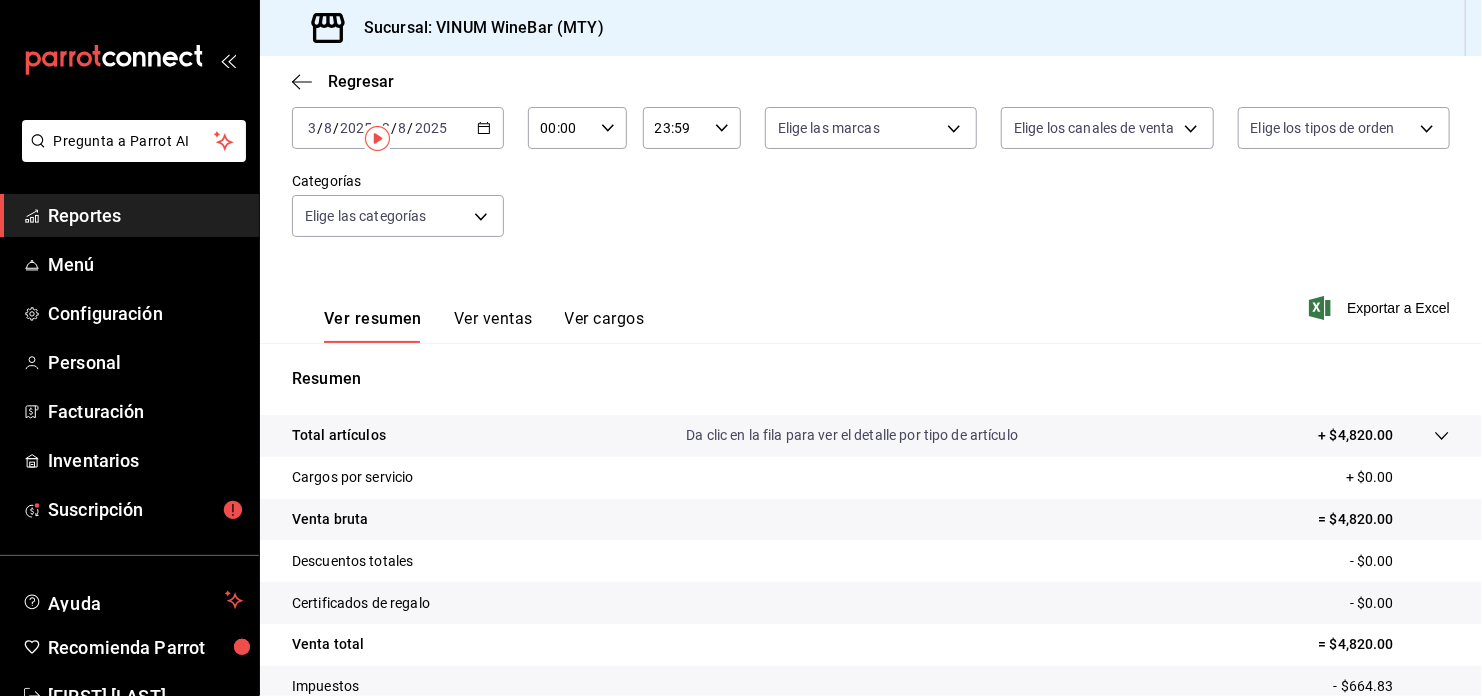 scroll, scrollTop: 0, scrollLeft: 0, axis: both 